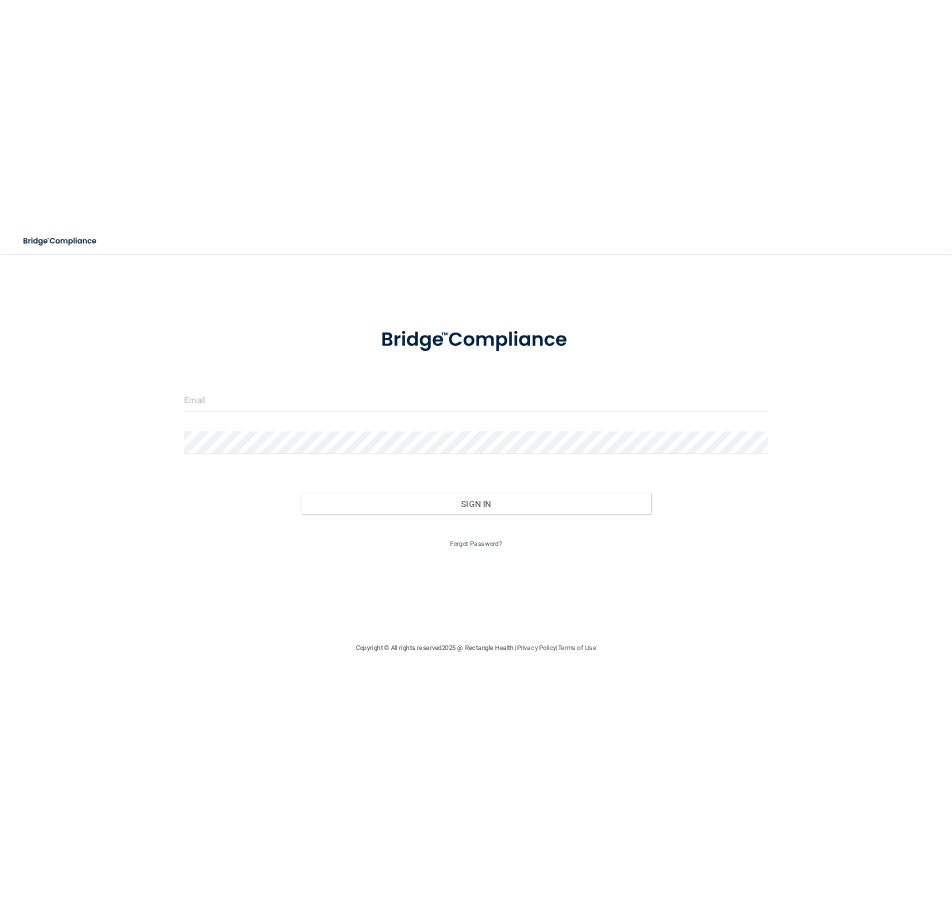 scroll, scrollTop: 0, scrollLeft: 0, axis: both 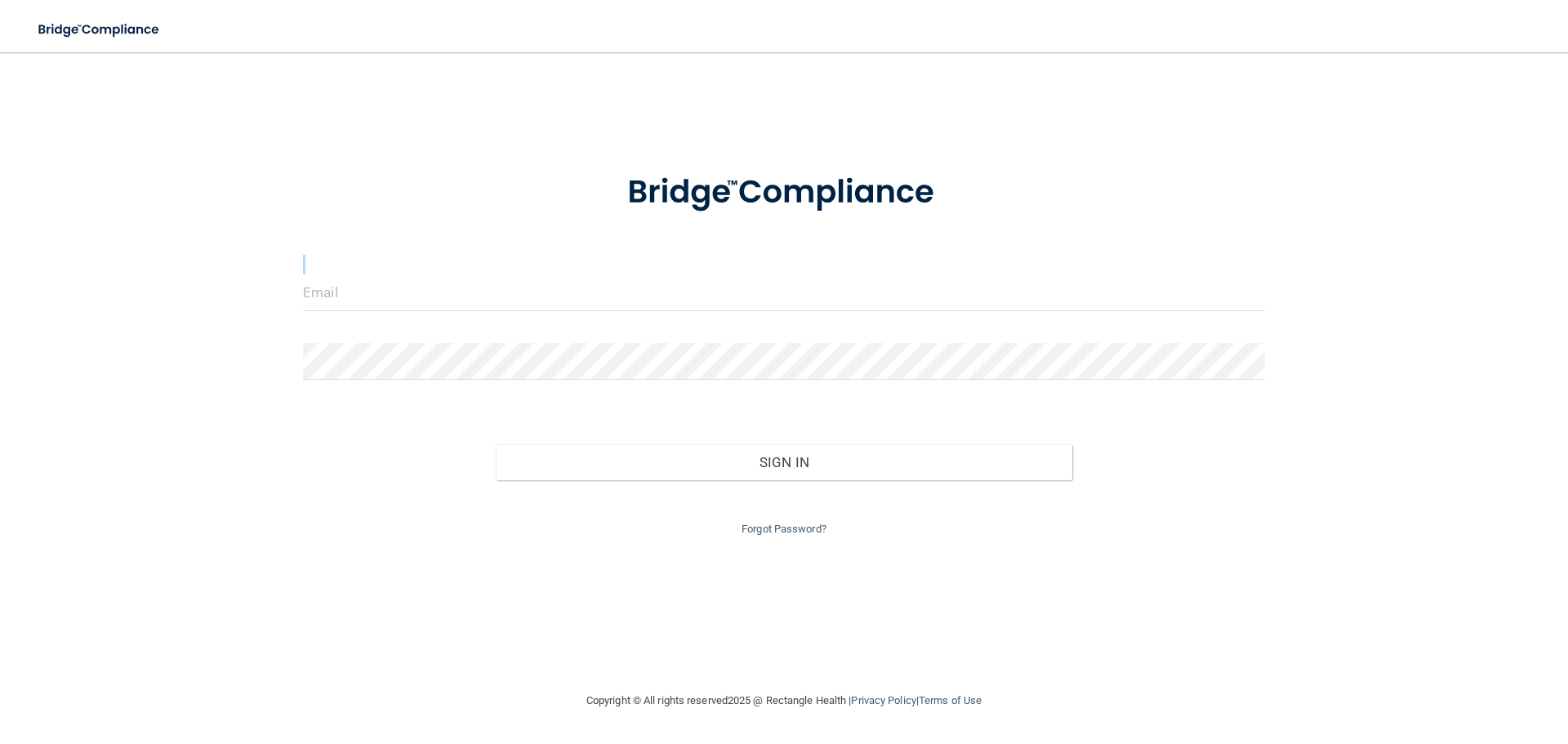 click on "Invalid [EMAIL]/[PASSWORD]. You don't have permission to access that page. Sign In Forgot [PASSWORD]?" at bounding box center [784, 345] 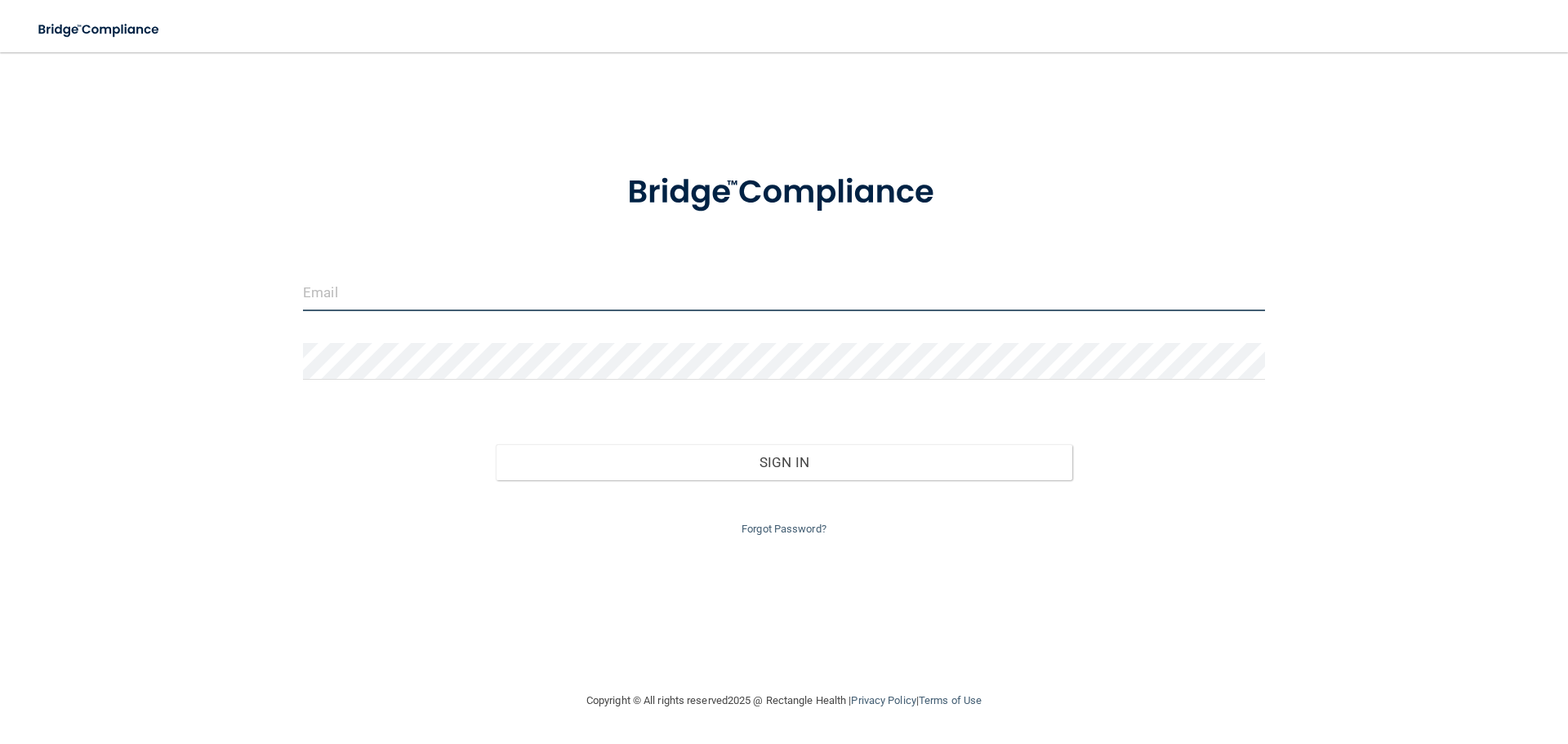 click at bounding box center [784, 292] 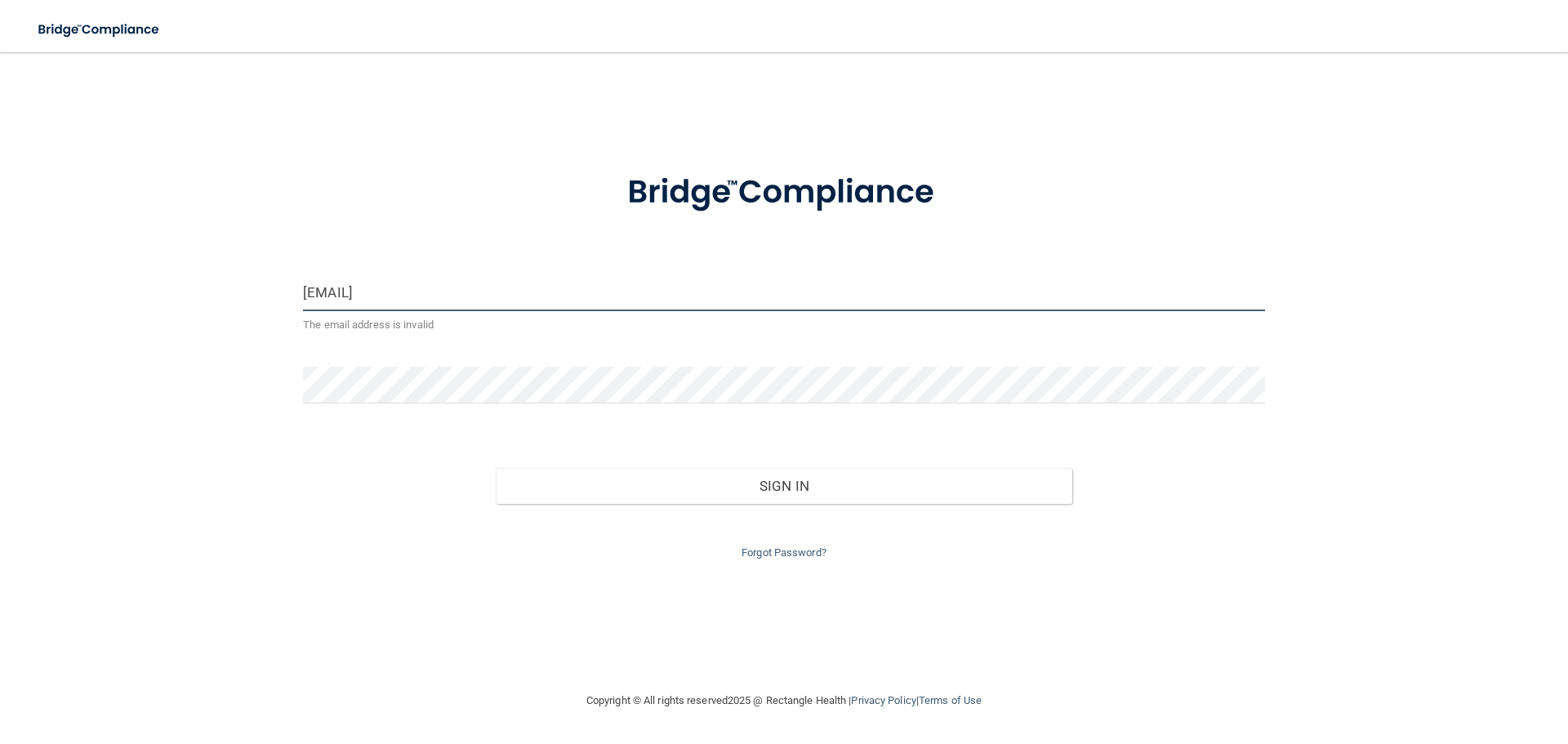 type on "S" 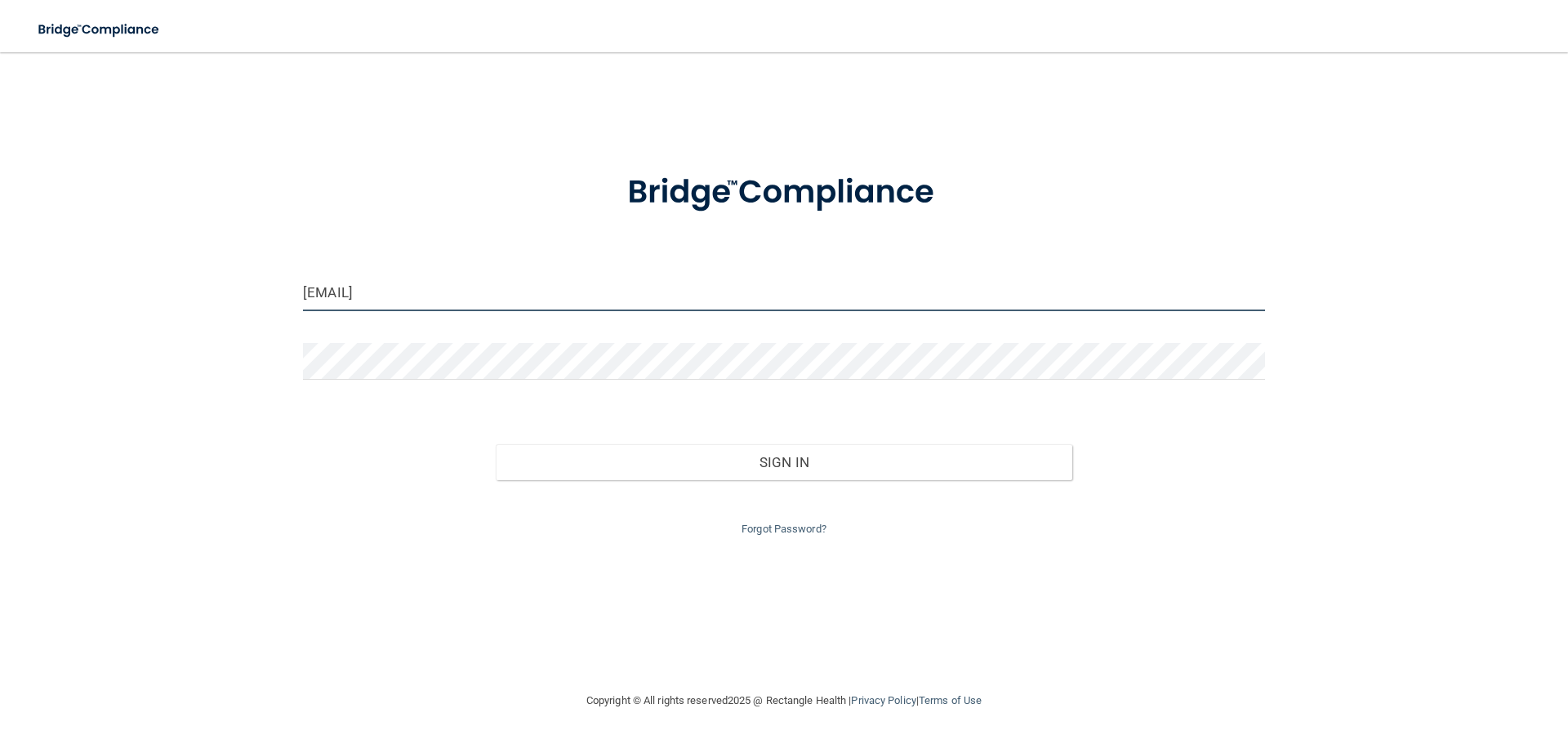 type on "[EMAIL]" 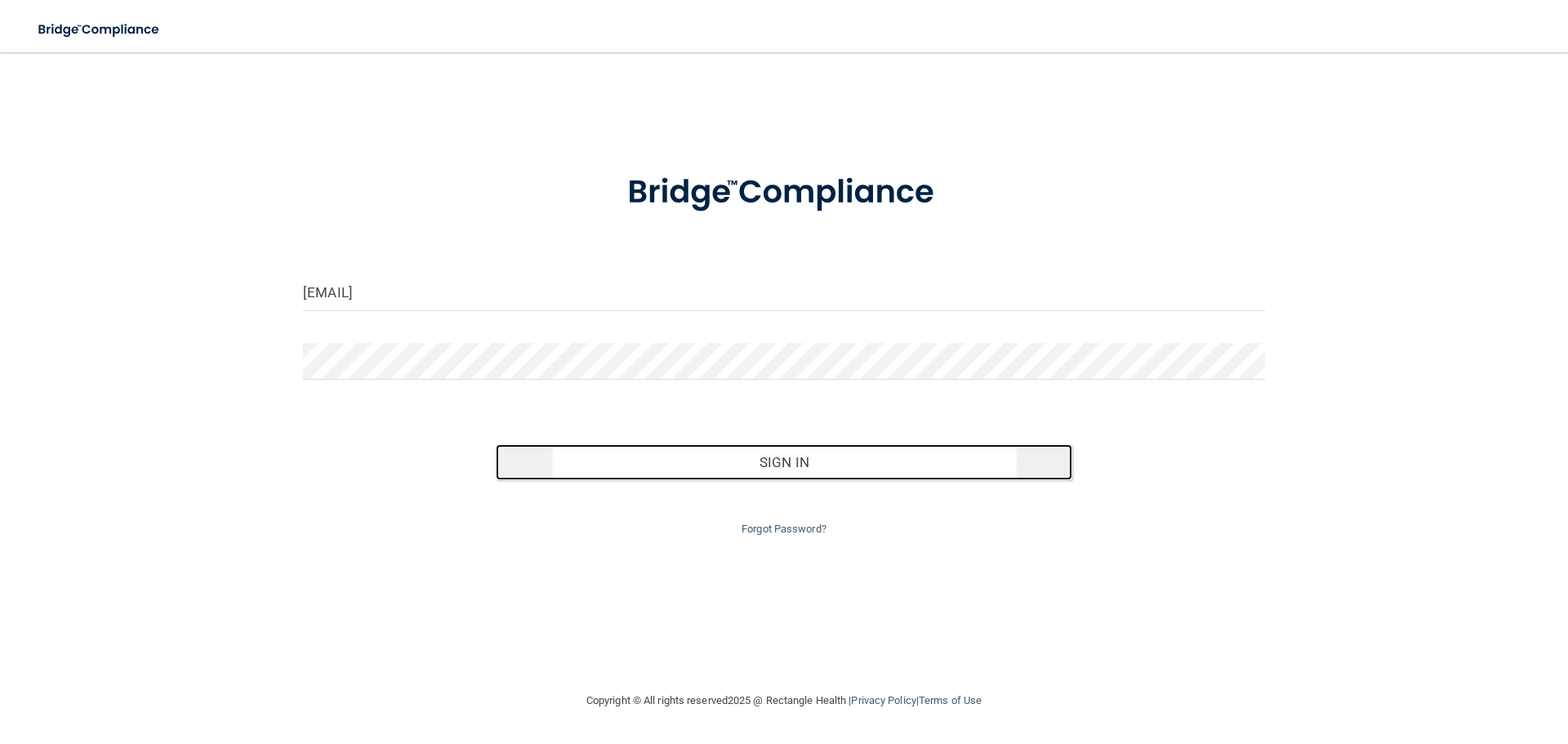 click on "Sign In" at bounding box center (784, 462) 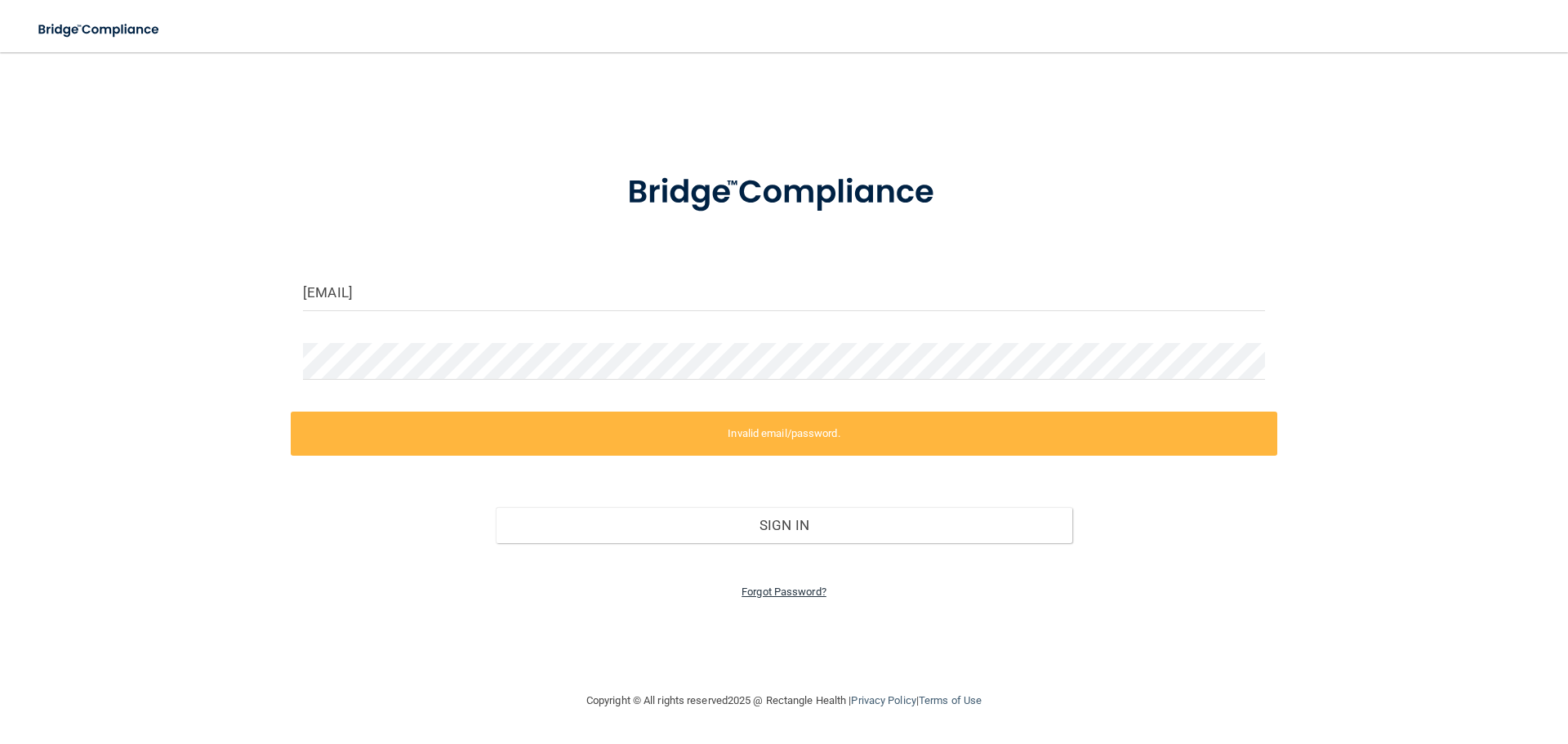 click on "Forgot Password?" at bounding box center [784, 591] 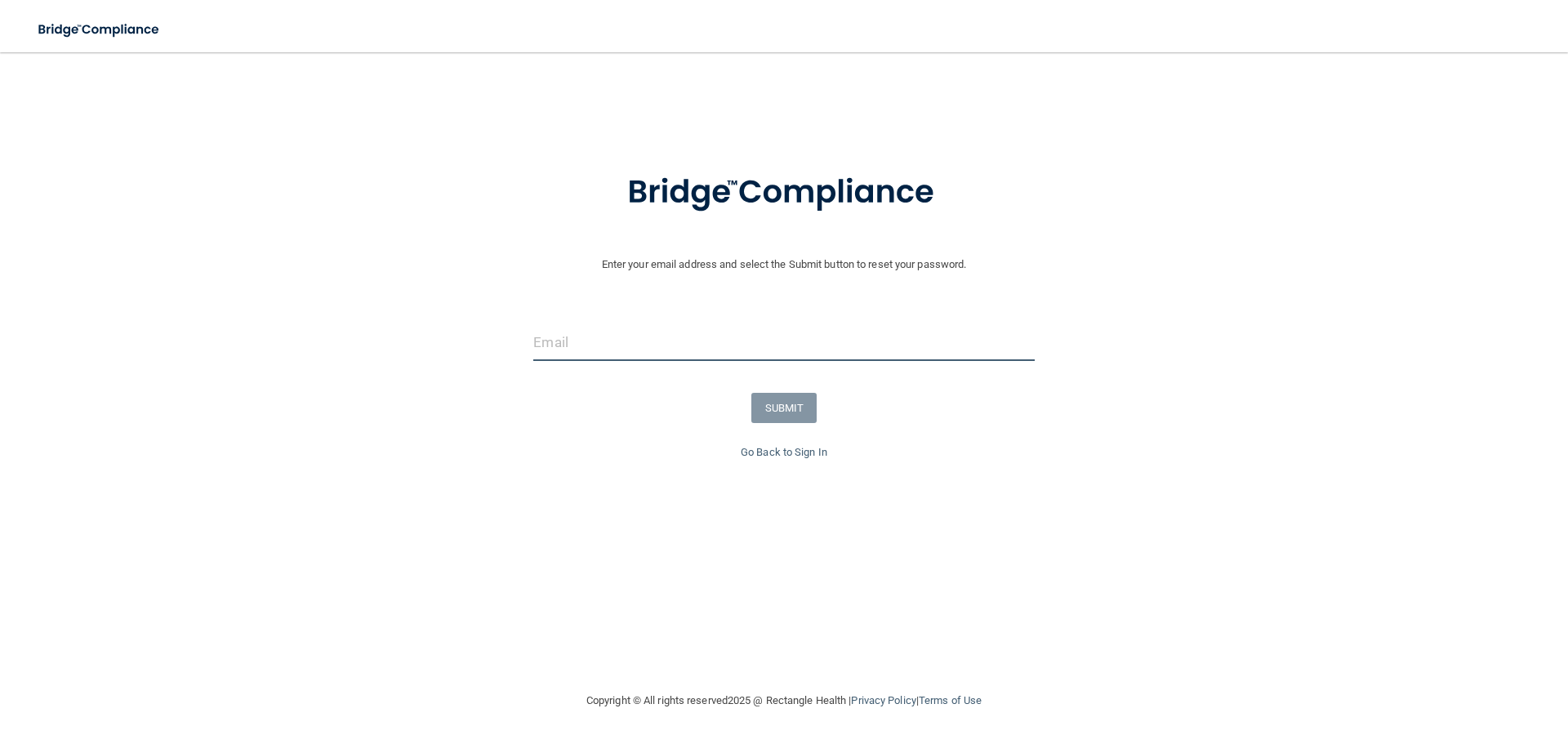 click at bounding box center (783, 342) 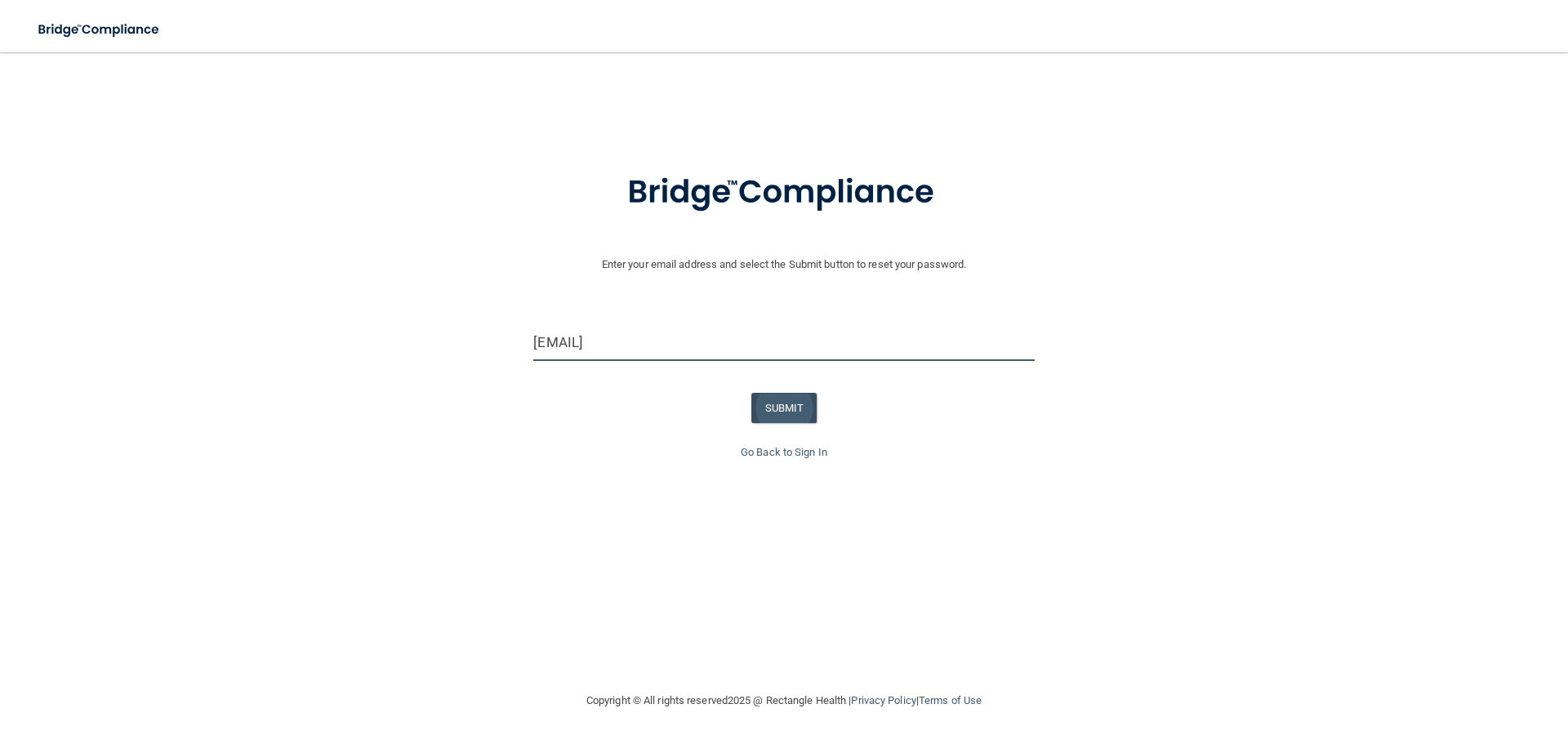 type on "[USERNAME]@[DOMAIN]" 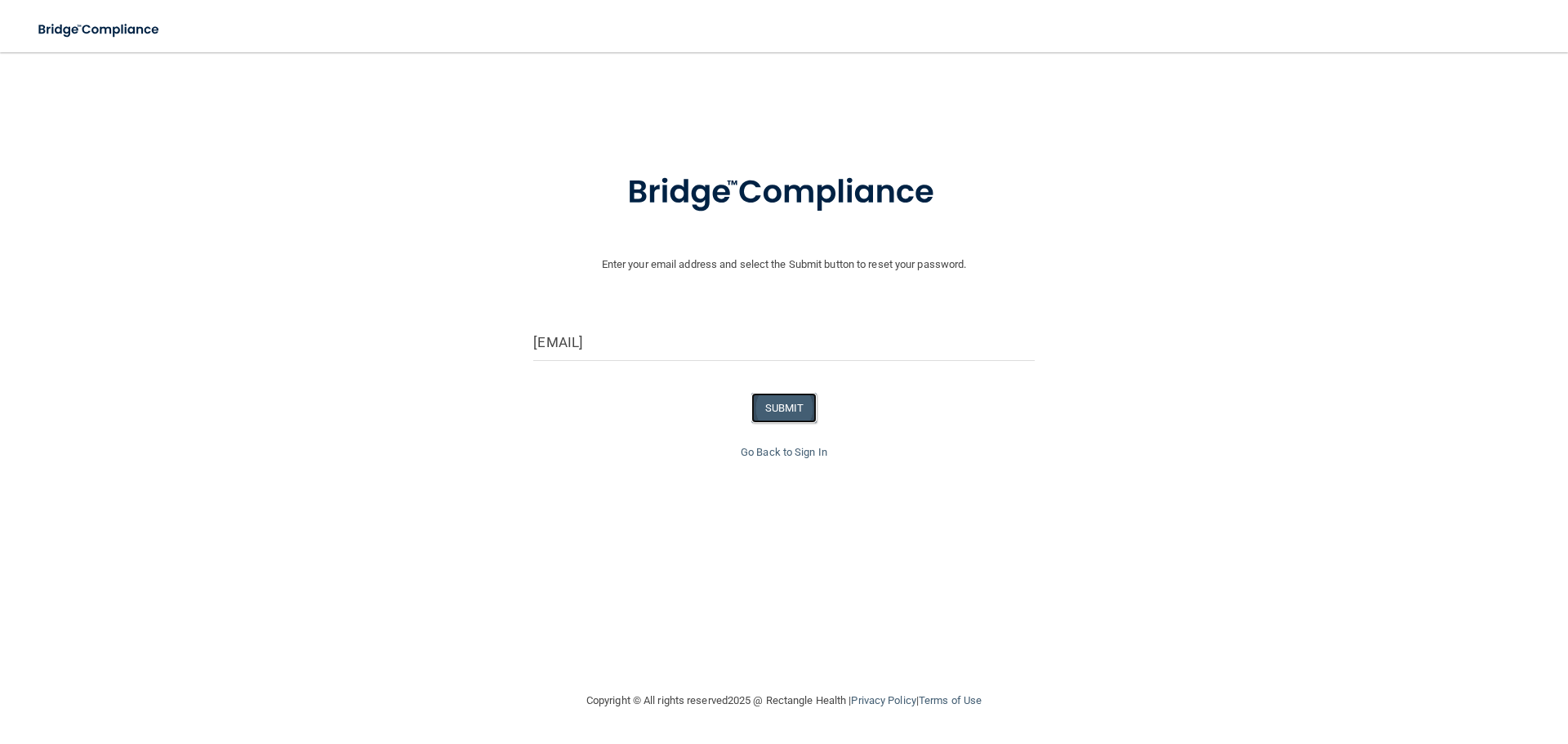 click on "SUBMIT" at bounding box center [784, 408] 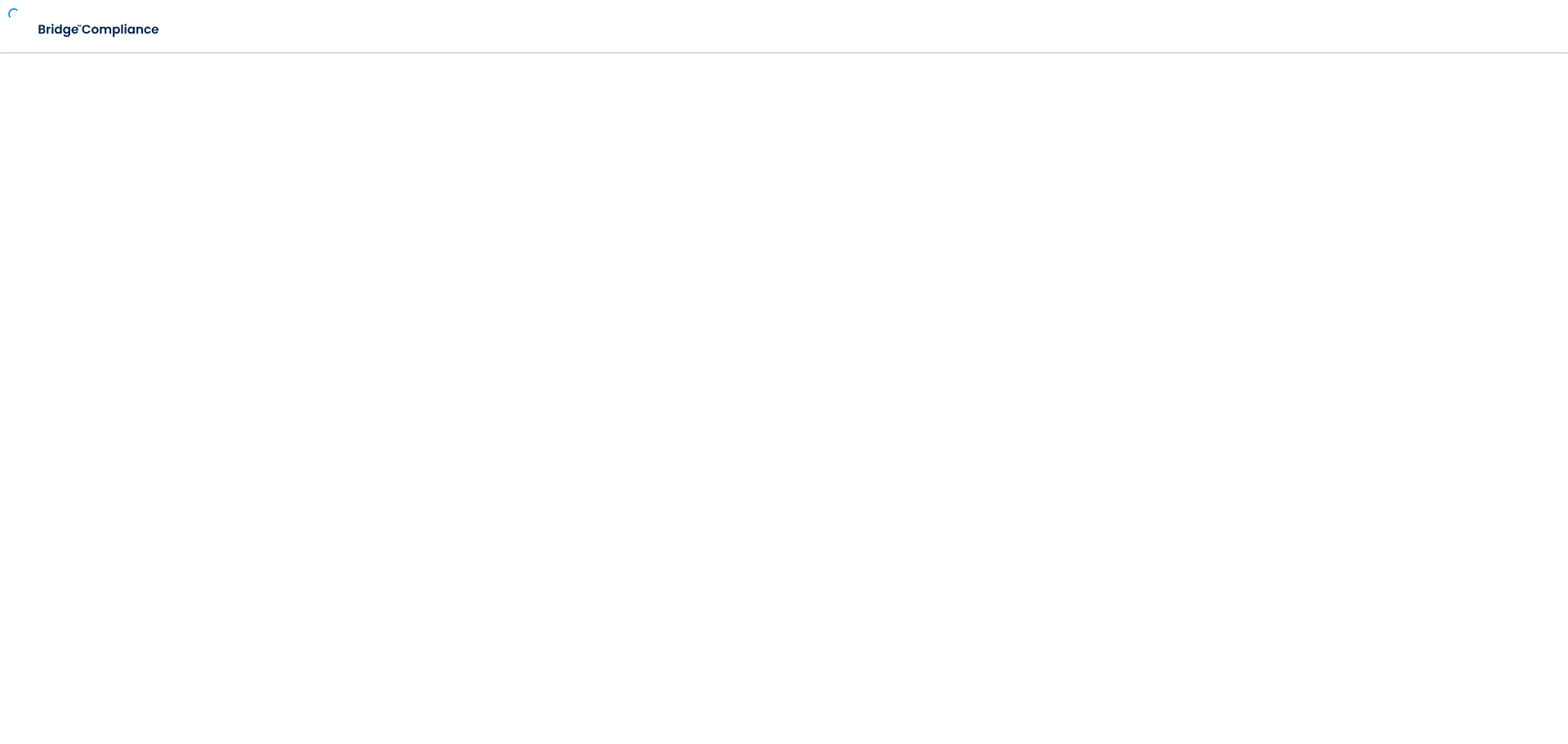 scroll, scrollTop: 0, scrollLeft: 0, axis: both 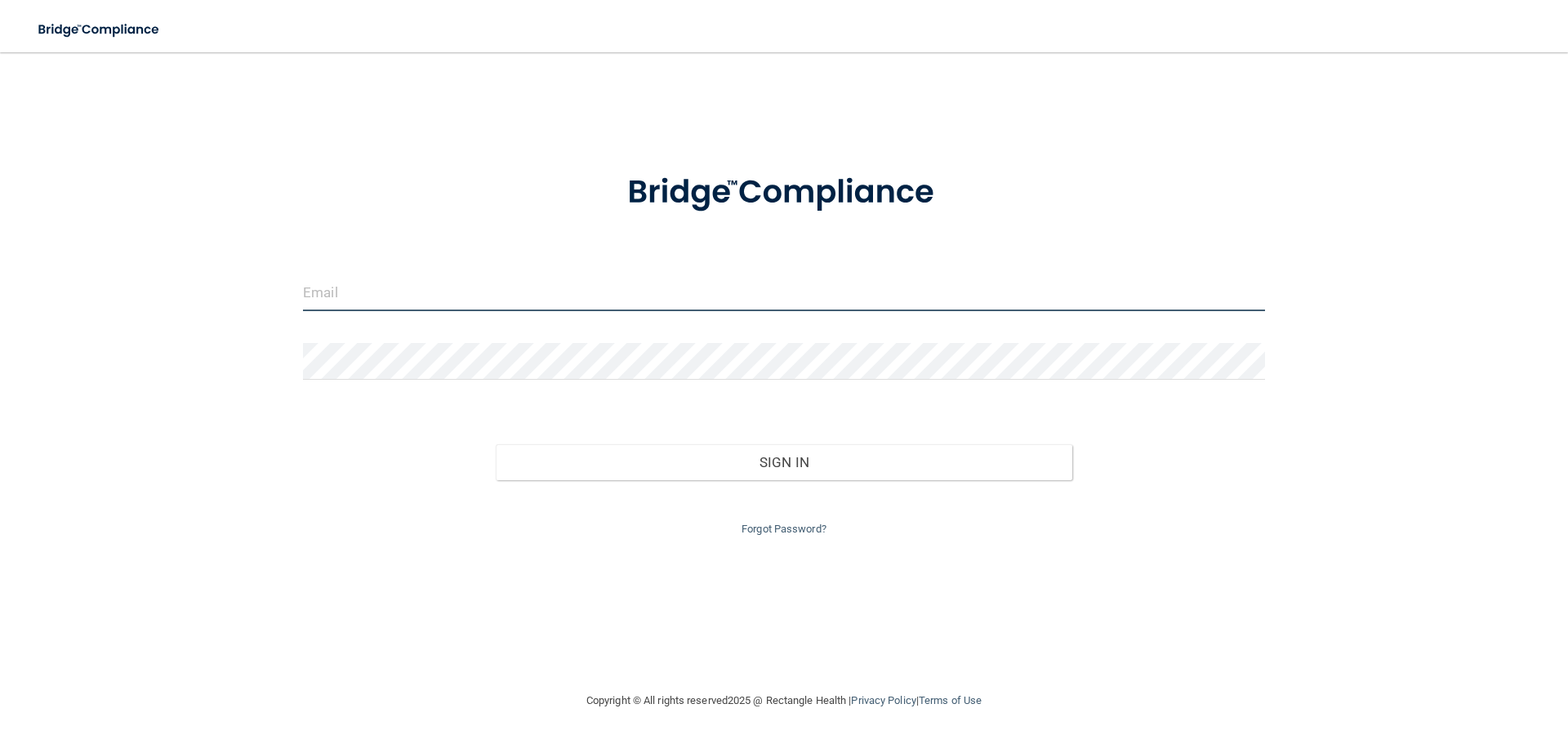 click at bounding box center [784, 292] 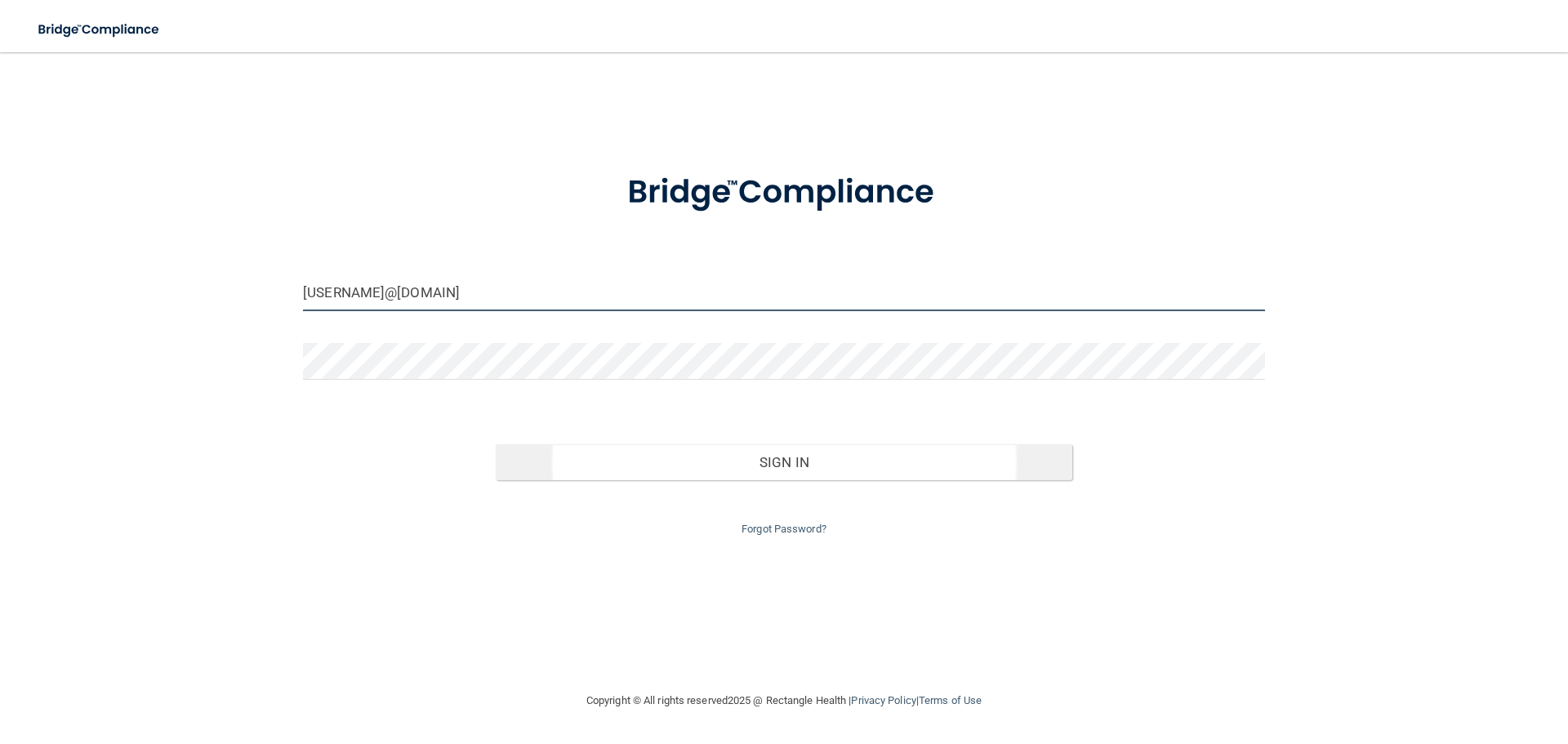type on "[USERNAME]@[DOMAIN]" 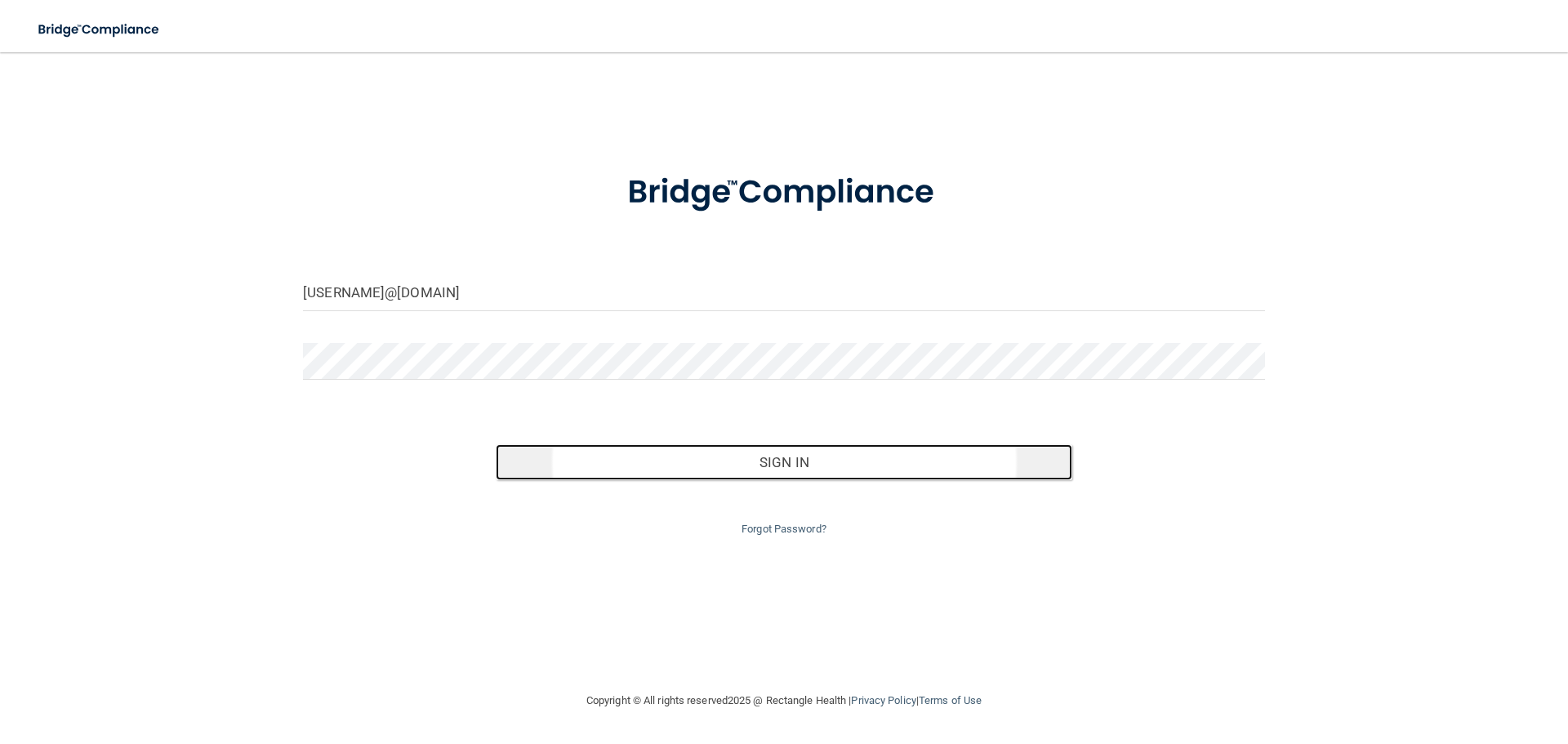 click on "Sign In" at bounding box center [784, 462] 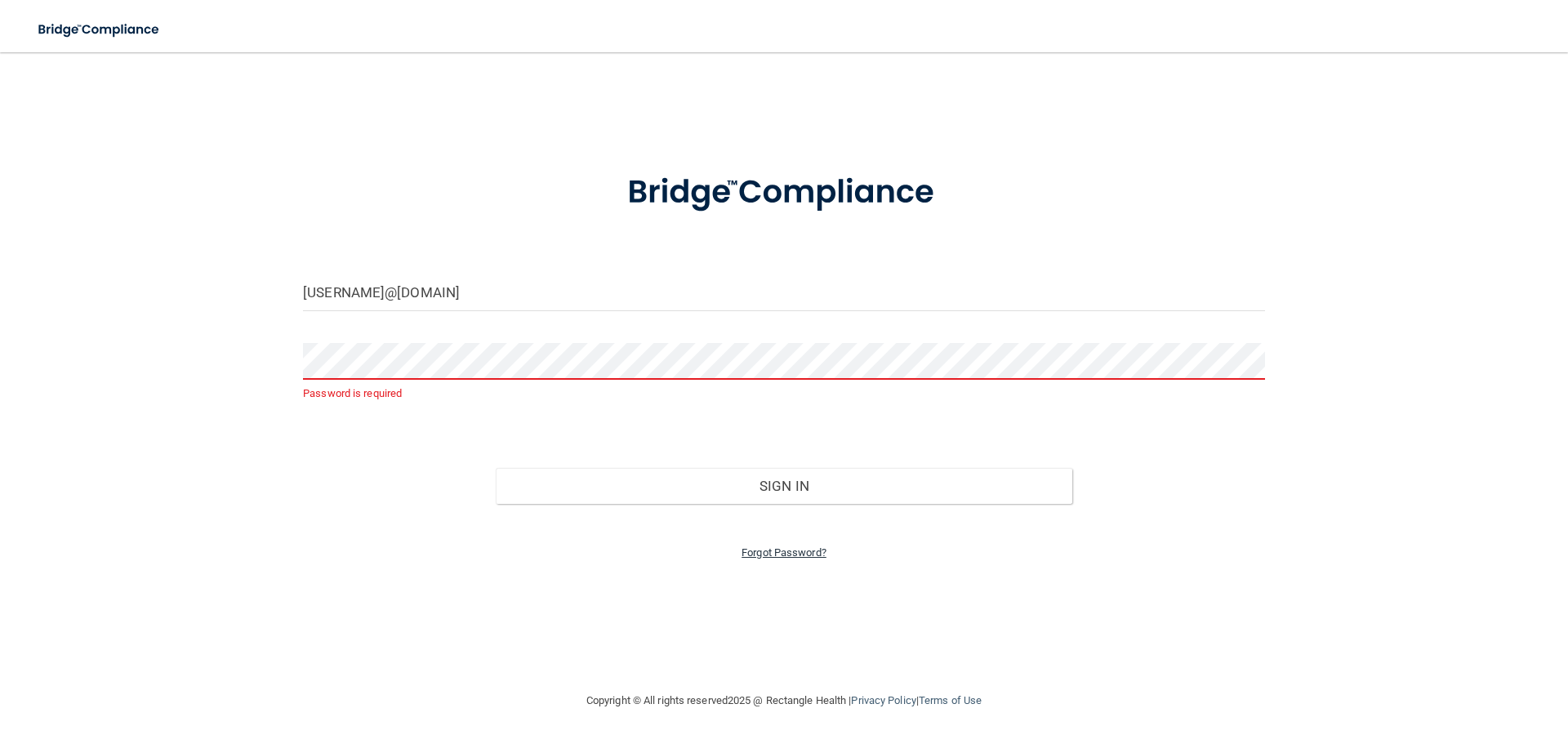 click on "Forgot Password?" at bounding box center (784, 552) 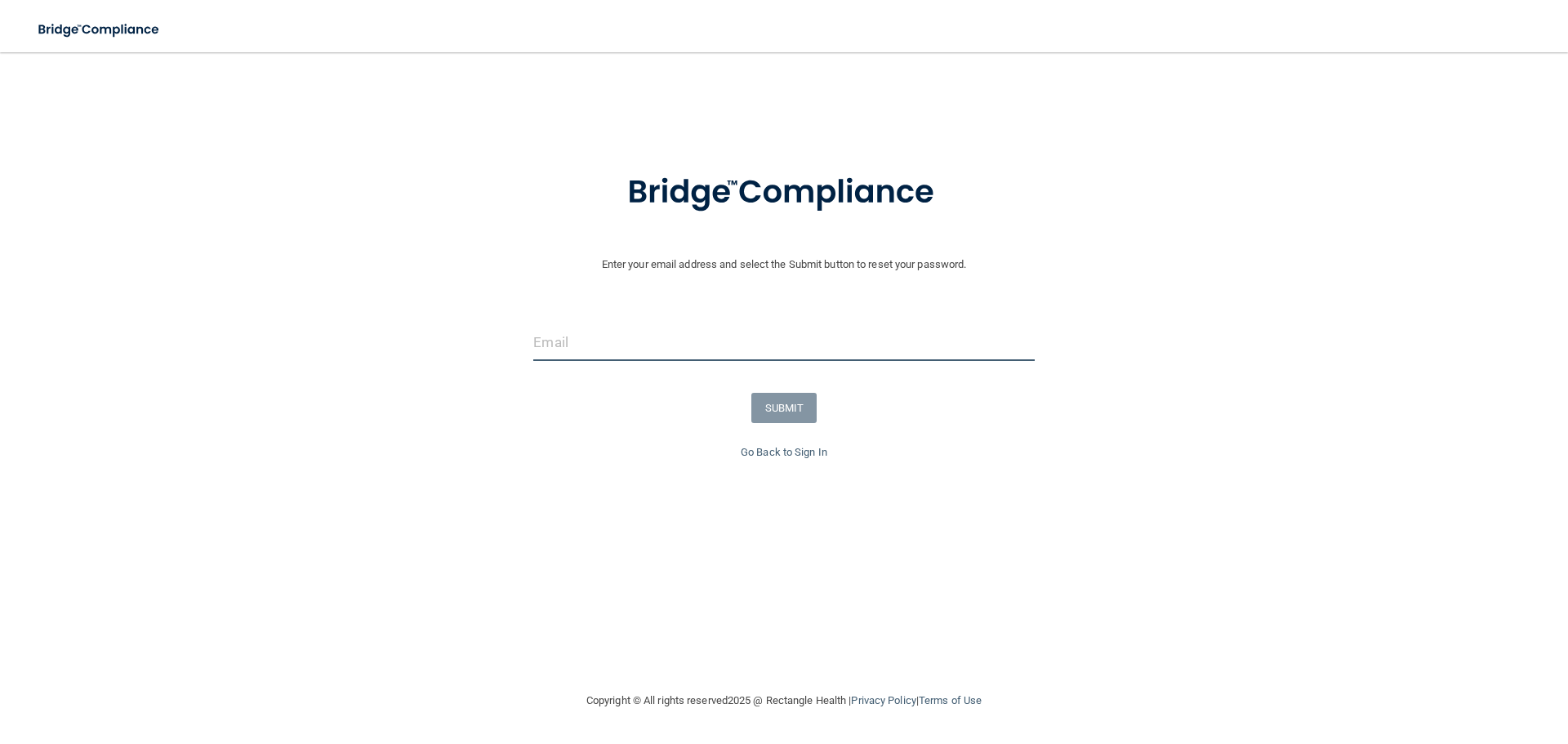 click at bounding box center [783, 342] 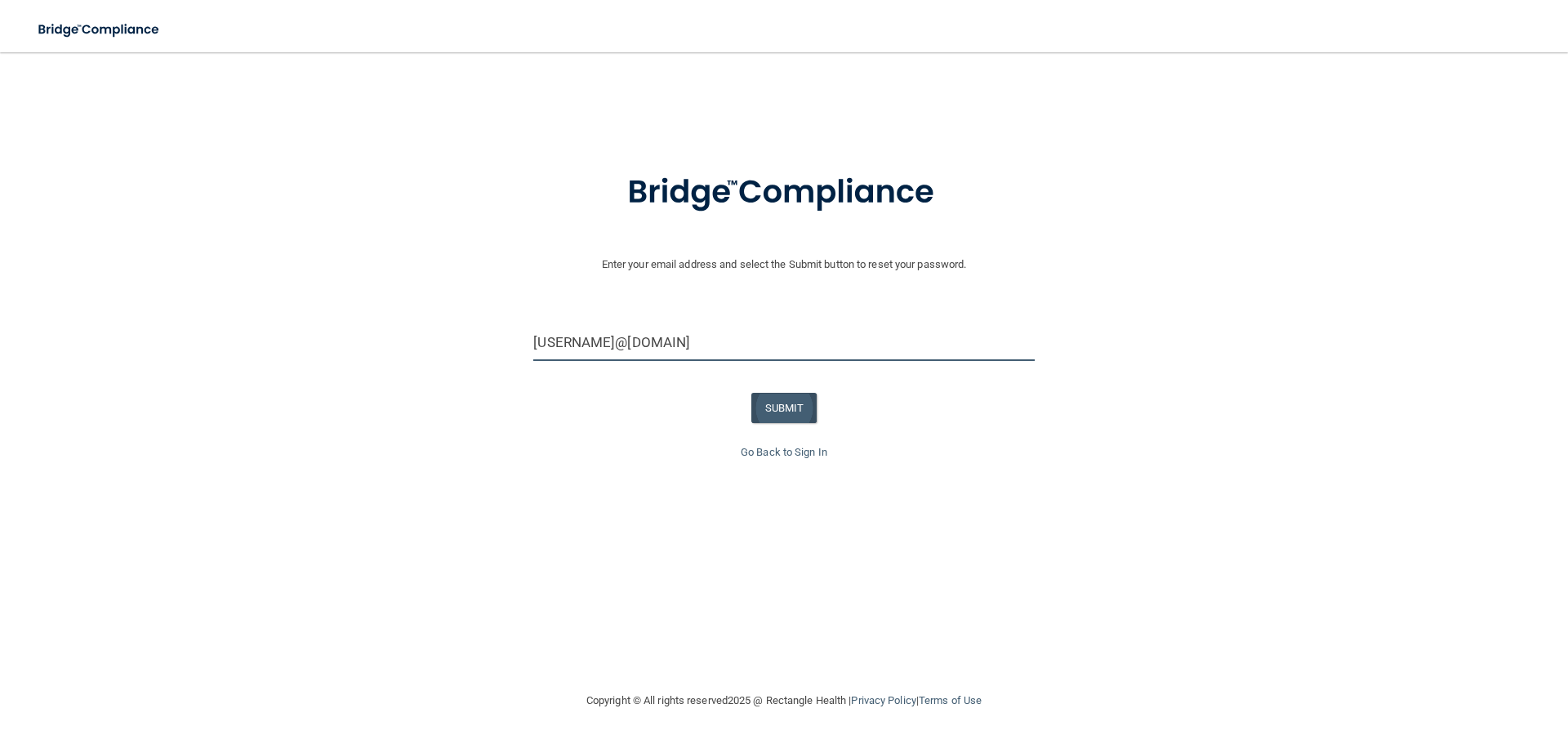 type on "[USERNAME]@[DOMAIN]" 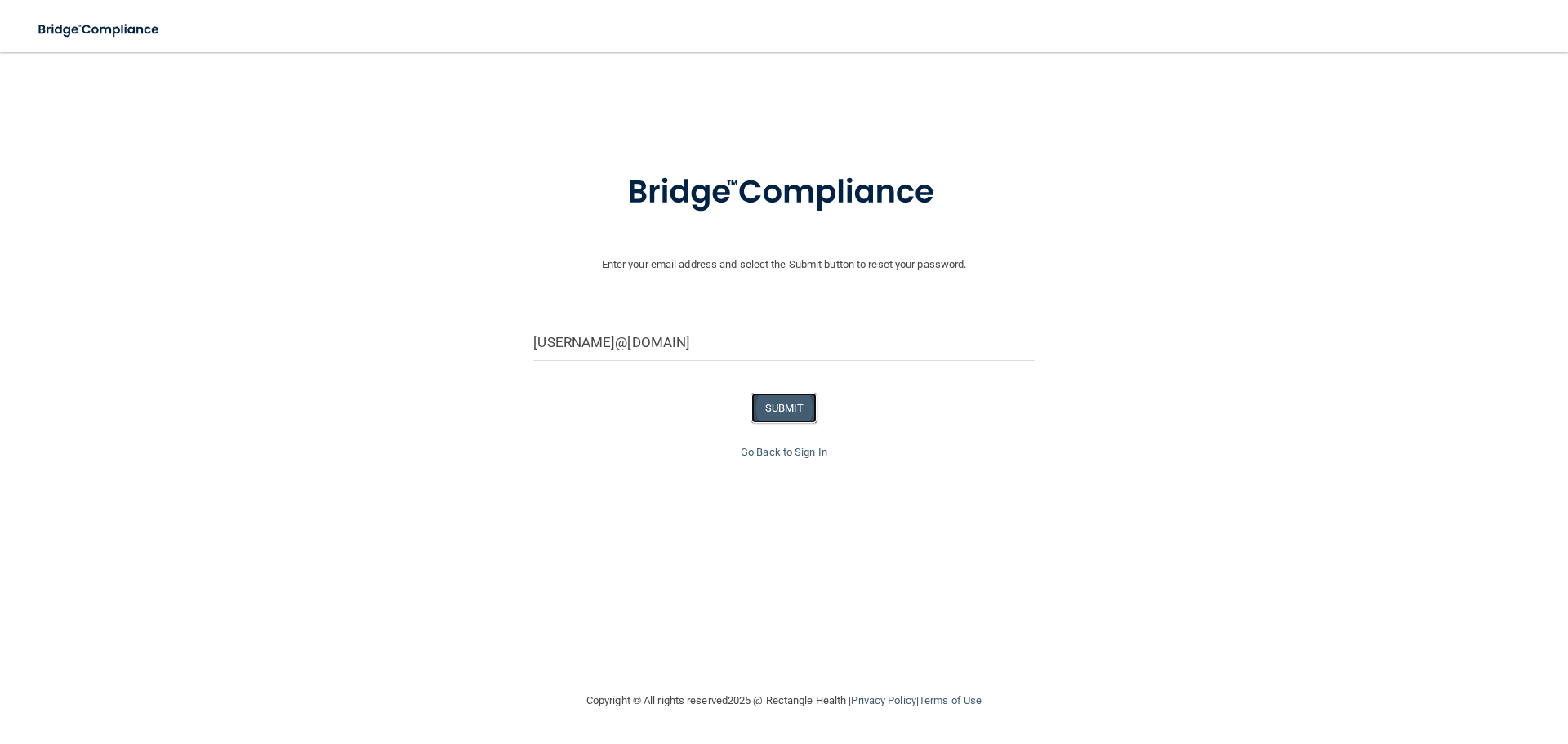 click on "SUBMIT" at bounding box center [784, 408] 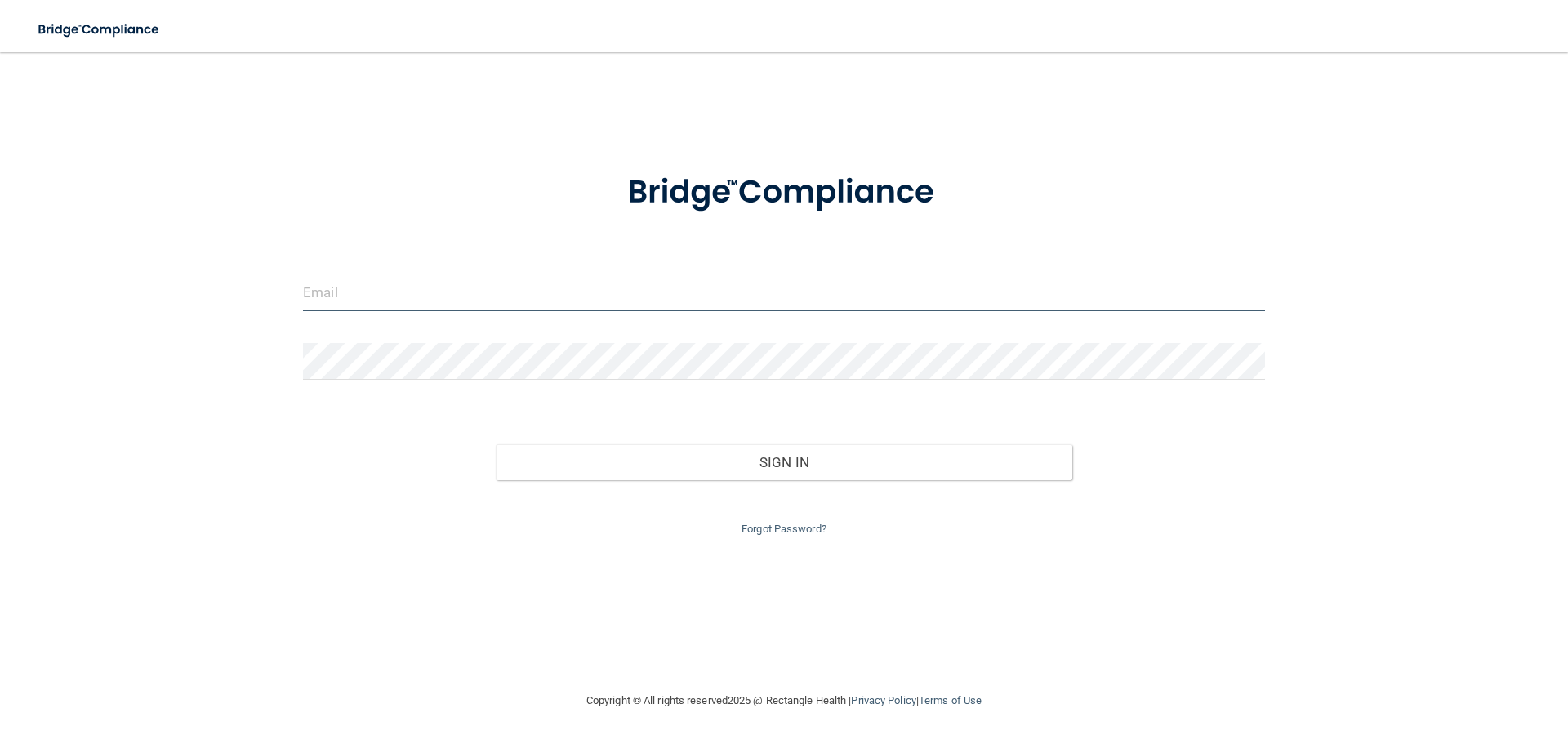 click at bounding box center (784, 292) 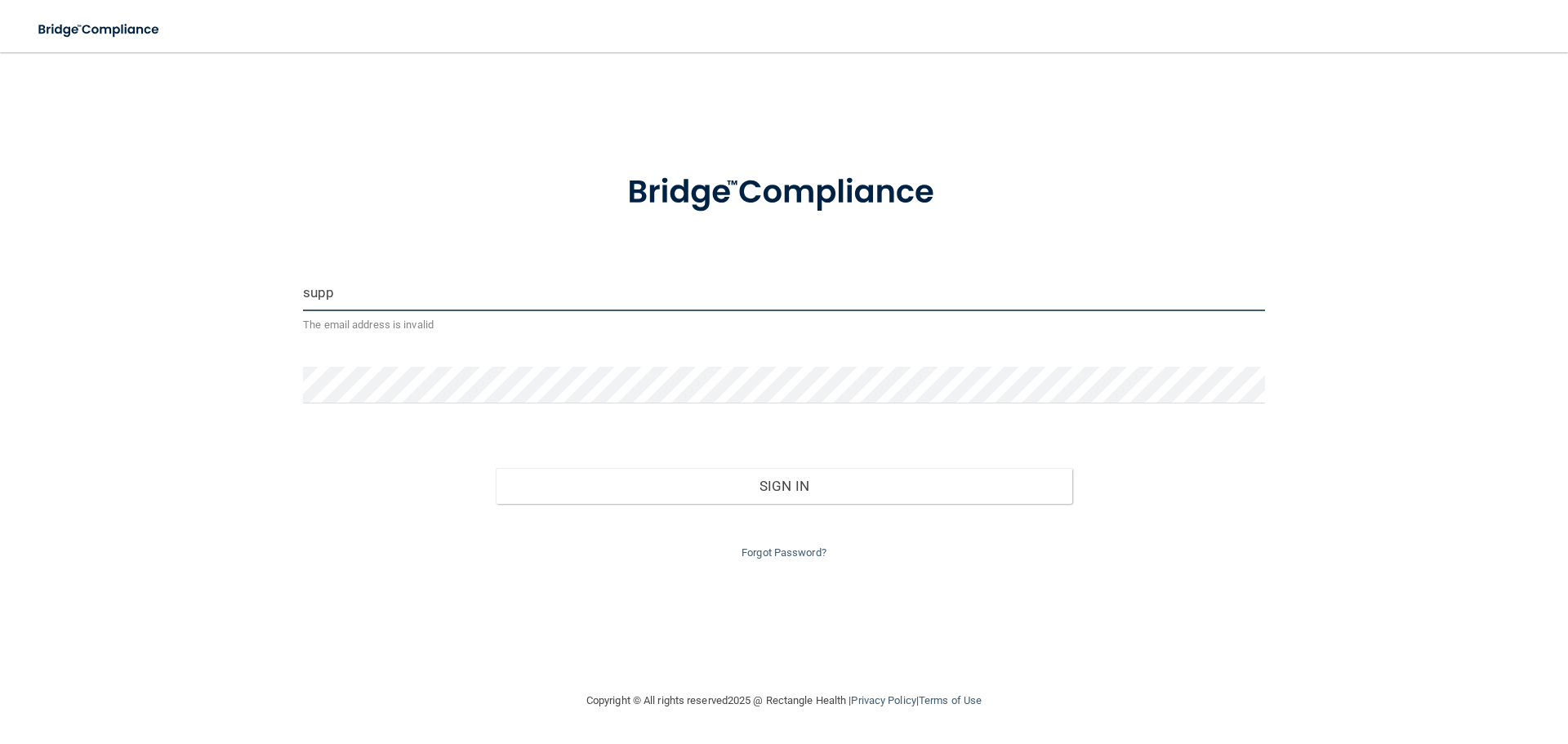 type on "[USERNAME]@[DOMAIN]" 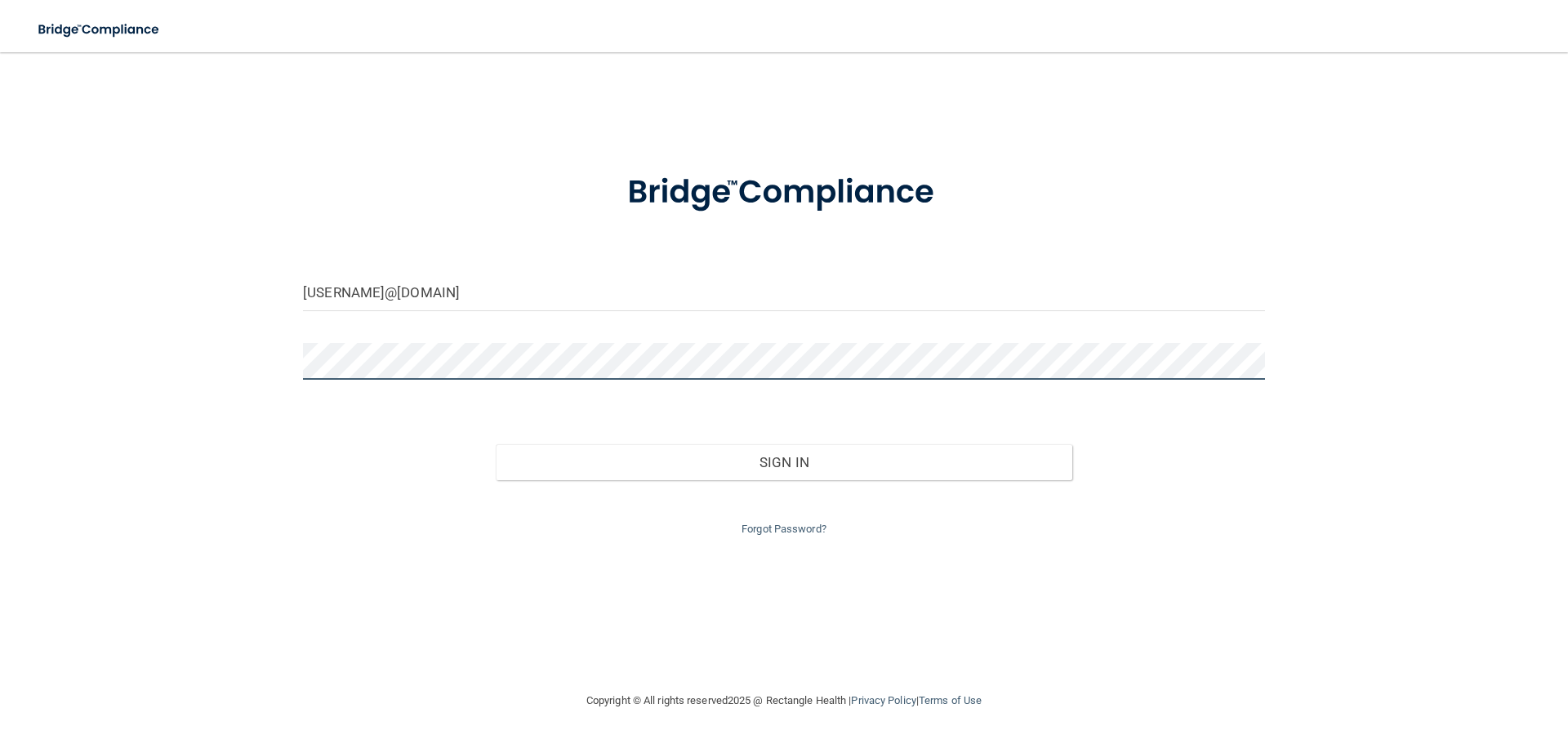 click on "Sign In" at bounding box center (784, 462) 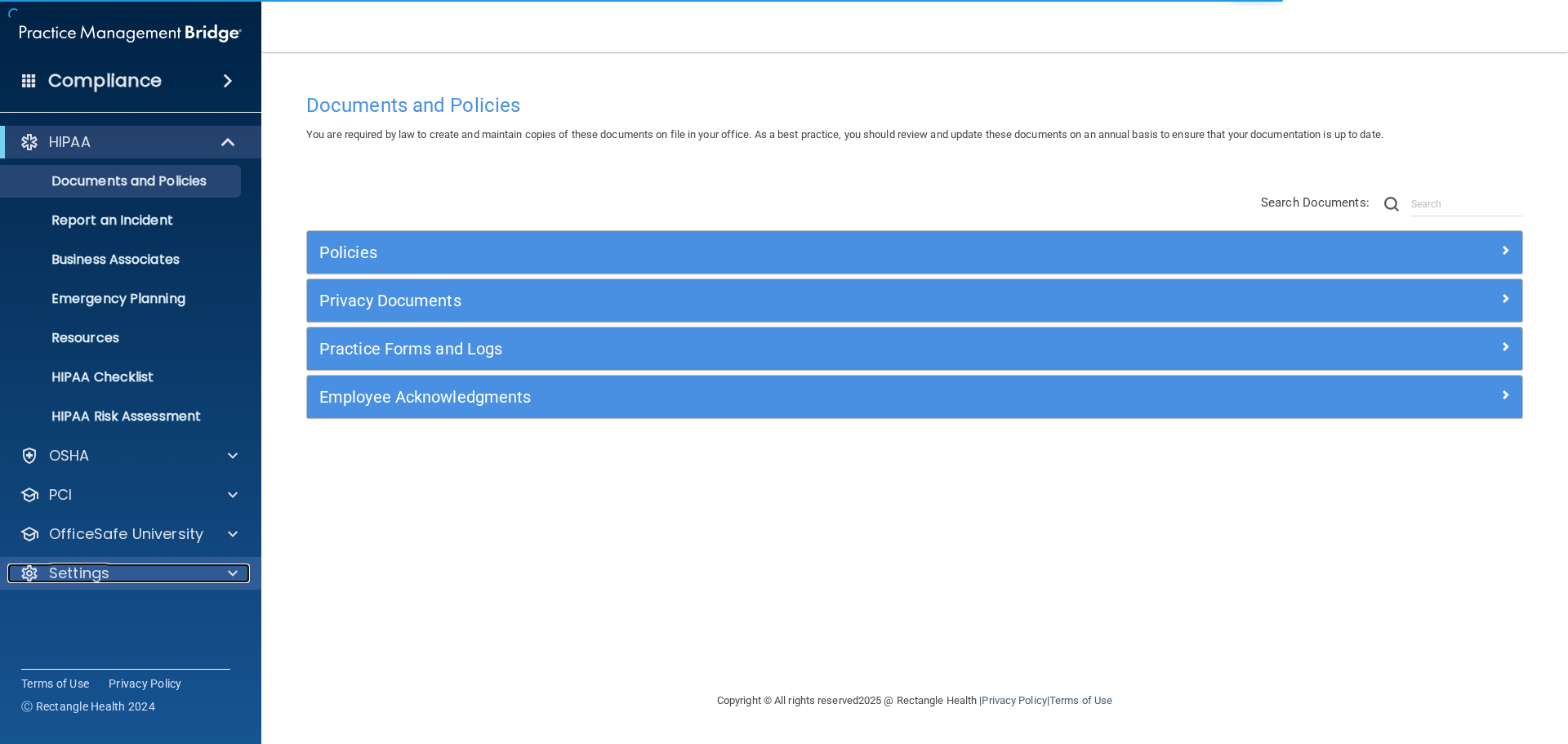 click at bounding box center [230, 573] 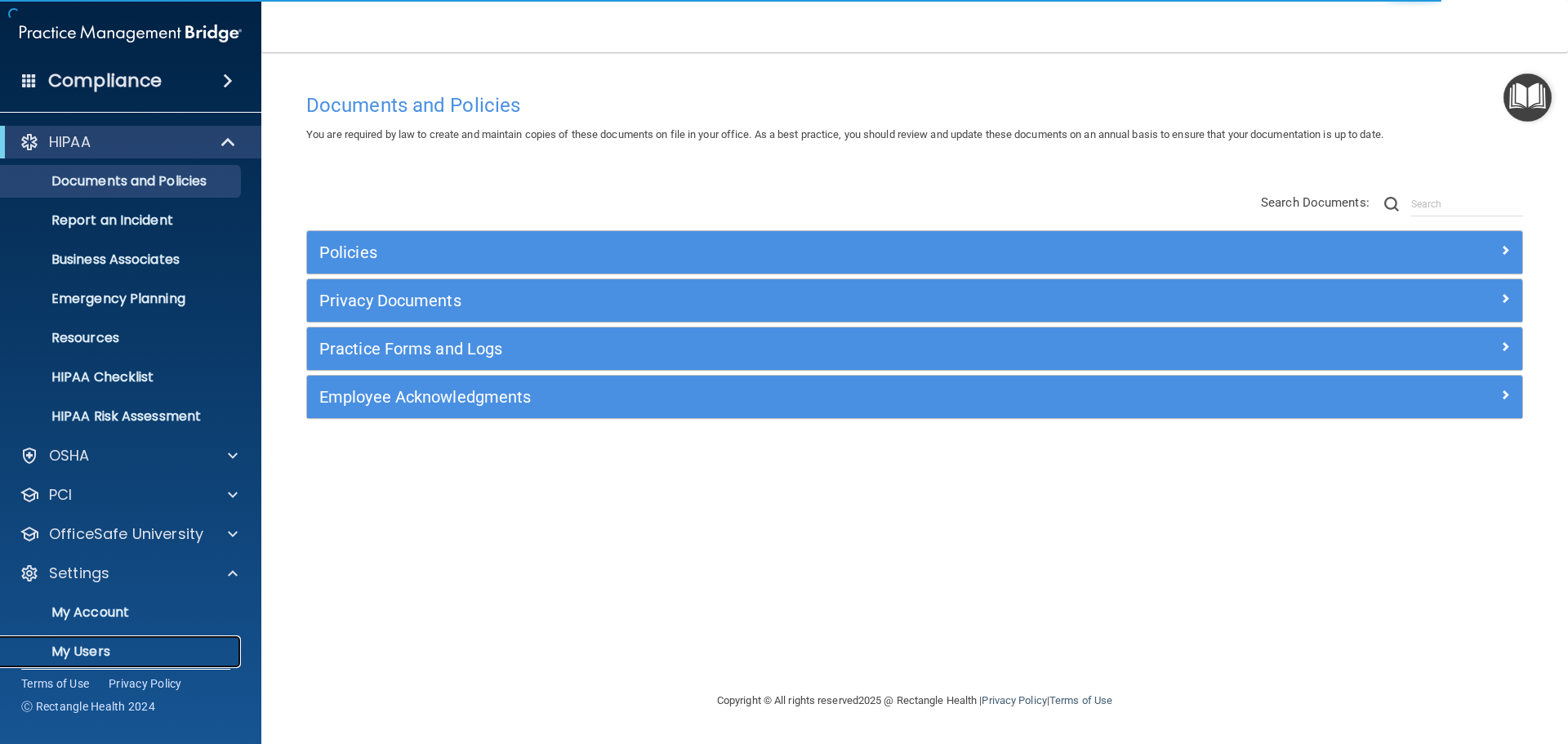 click on "My Users" at bounding box center (122, 652) 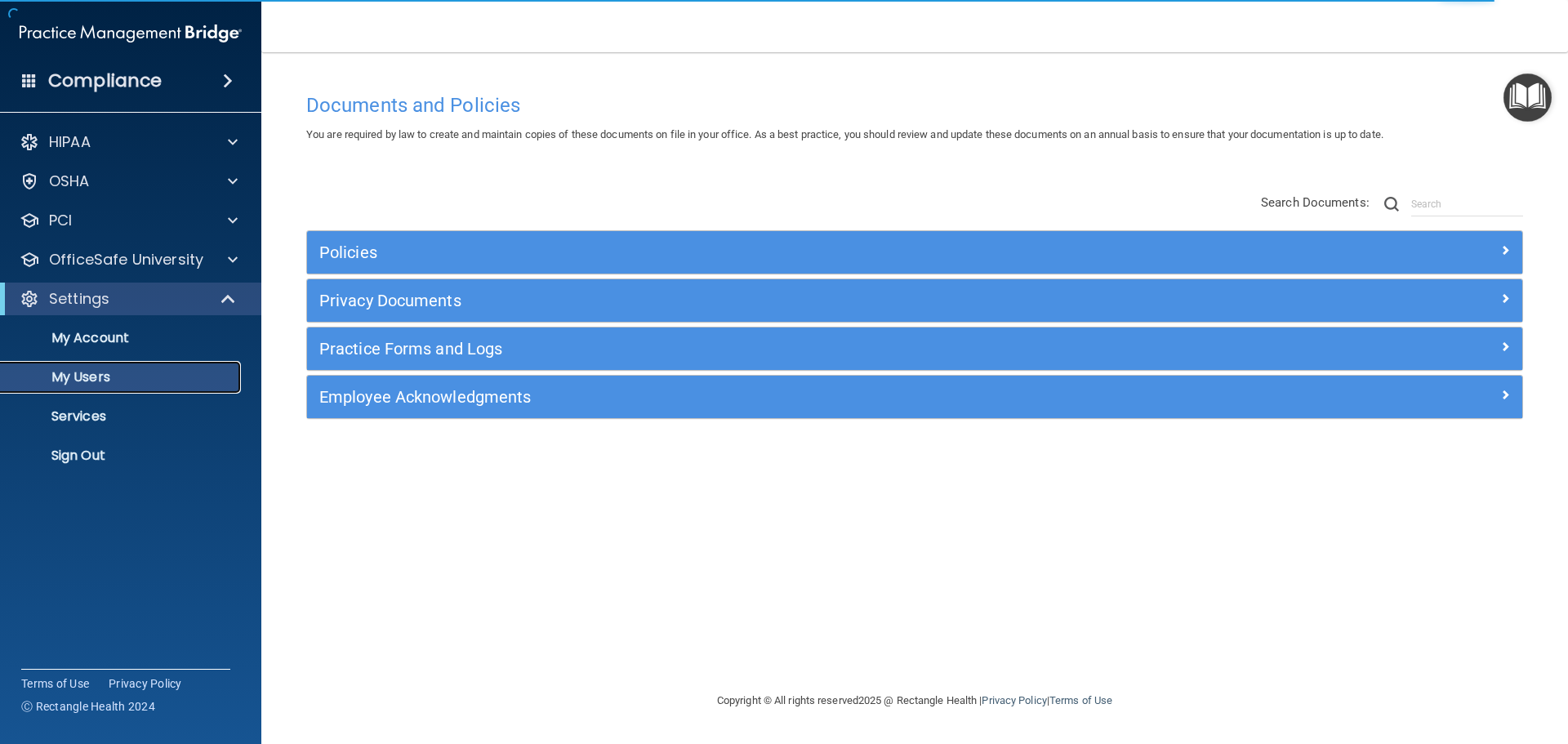 select on "20" 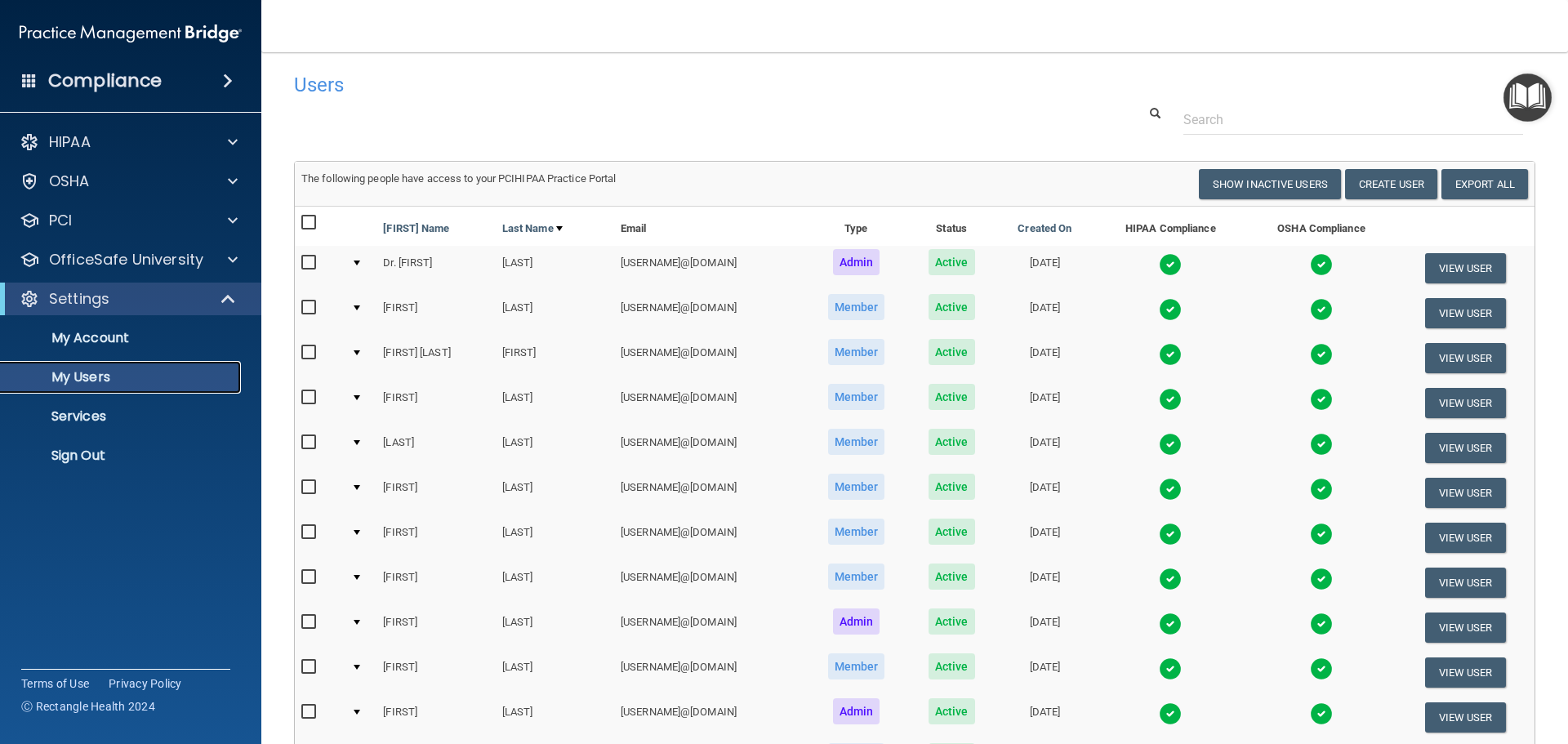 scroll, scrollTop: 0, scrollLeft: 0, axis: both 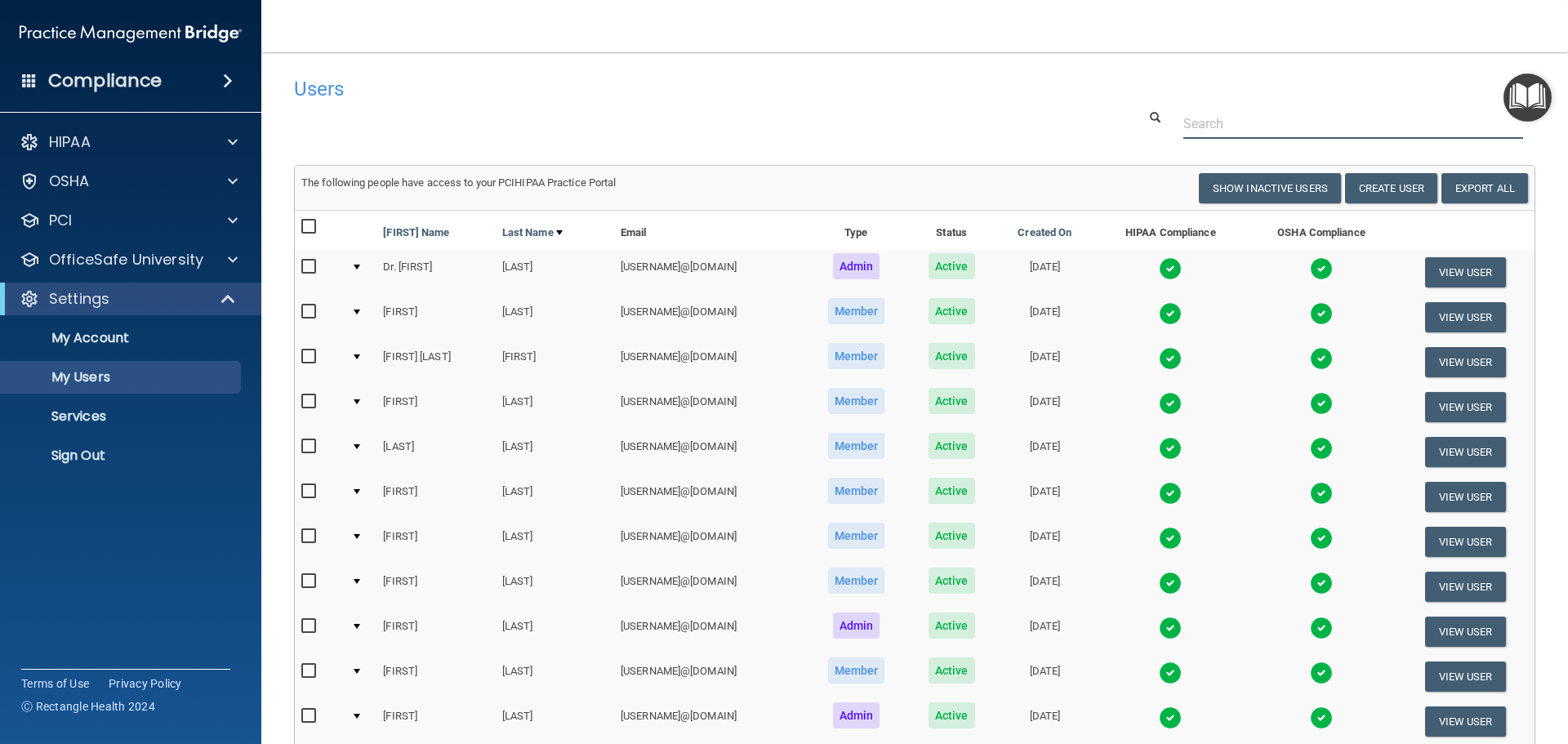 click at bounding box center [1353, 123] 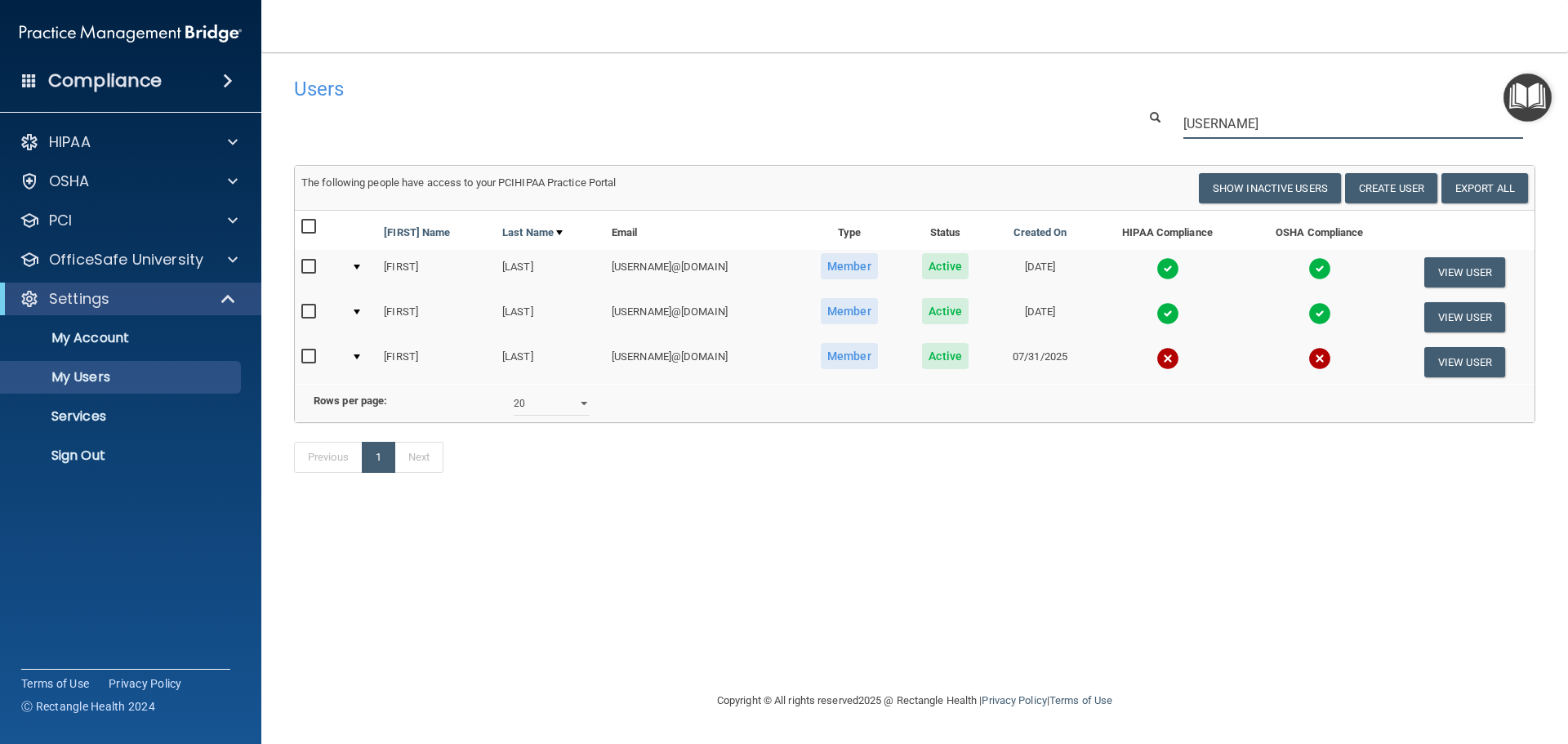 type on "[USERNAME]" 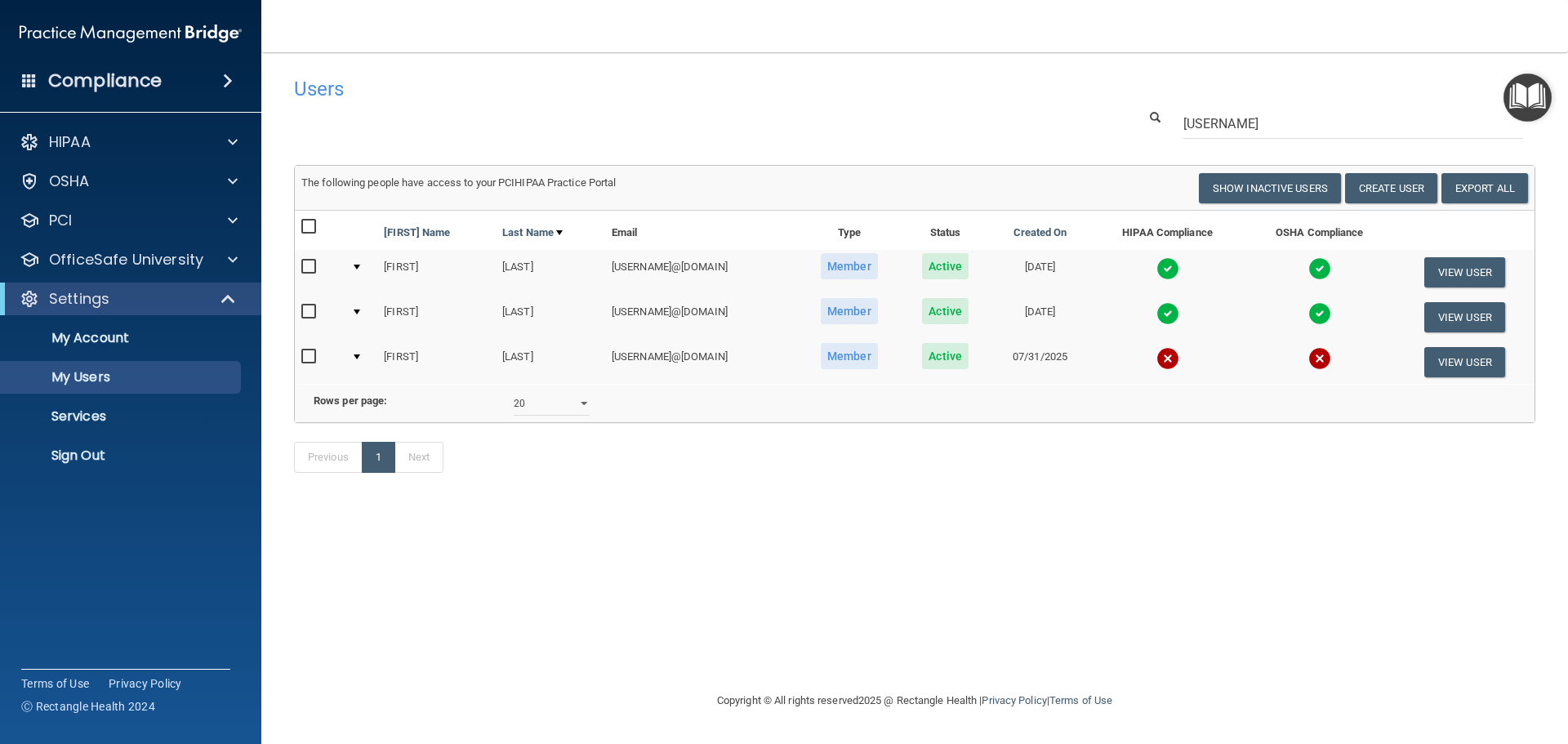 click on "[USERNAME]@[DOMAIN]" at bounding box center (701, 362) 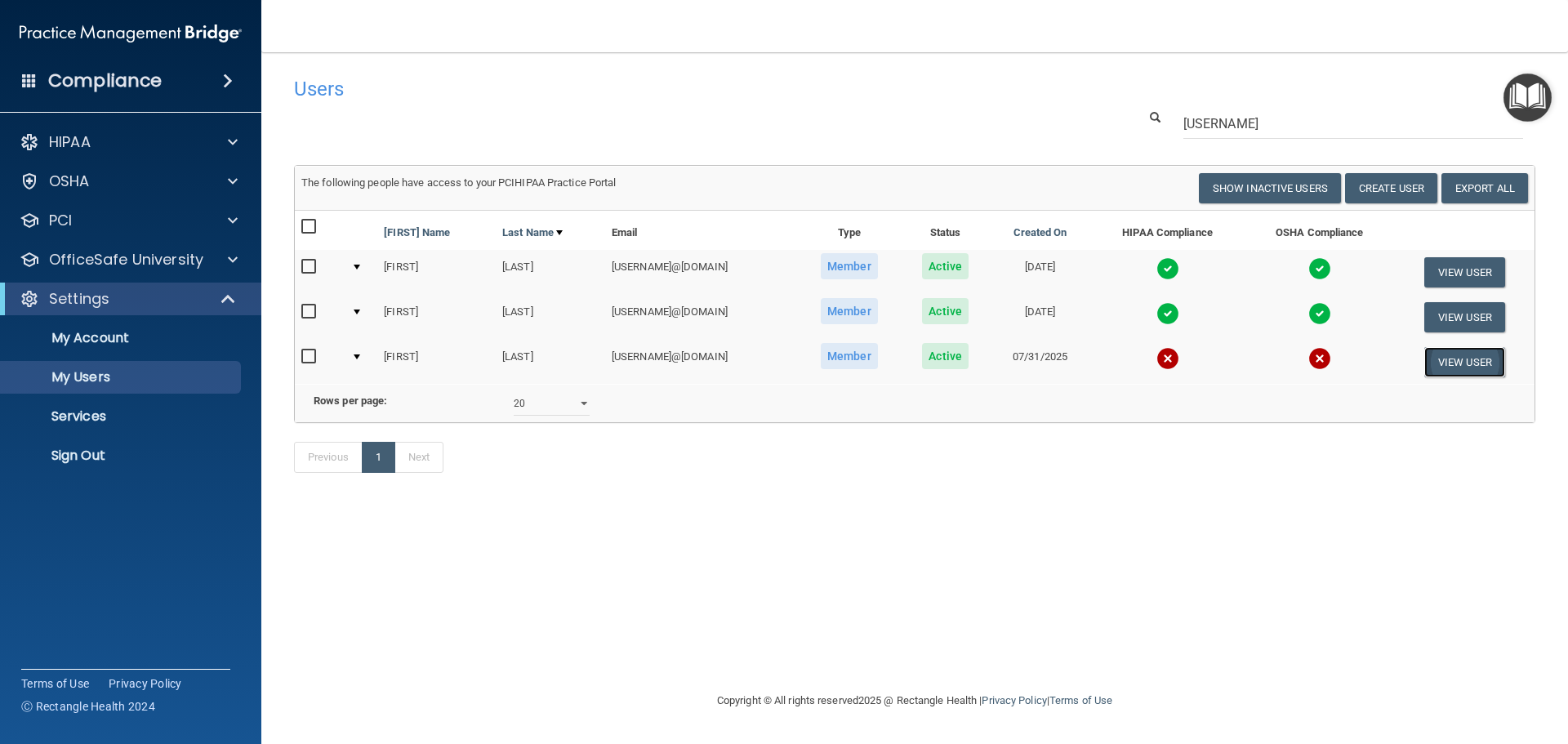 click on "View User" at bounding box center (1464, 362) 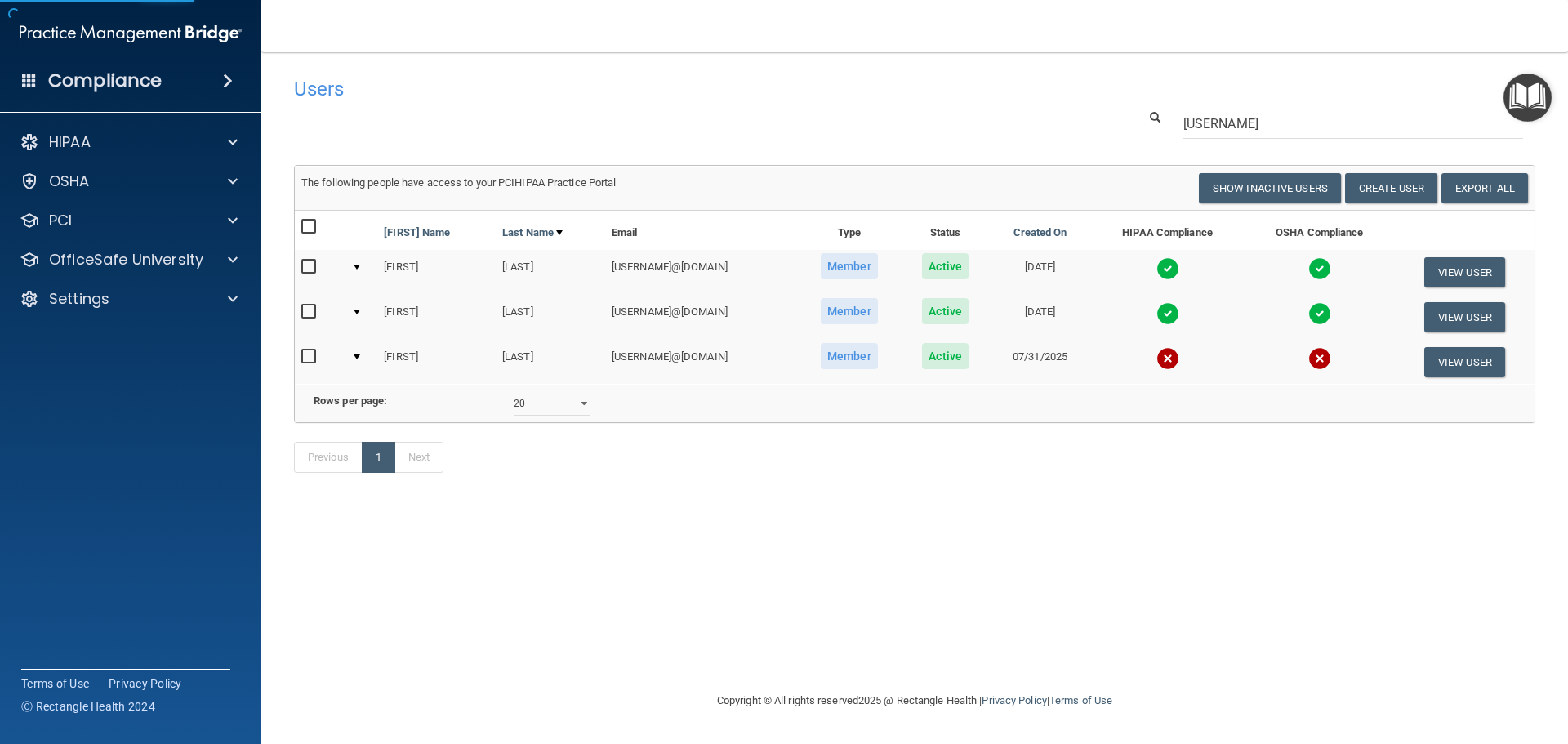 select on "practice_member" 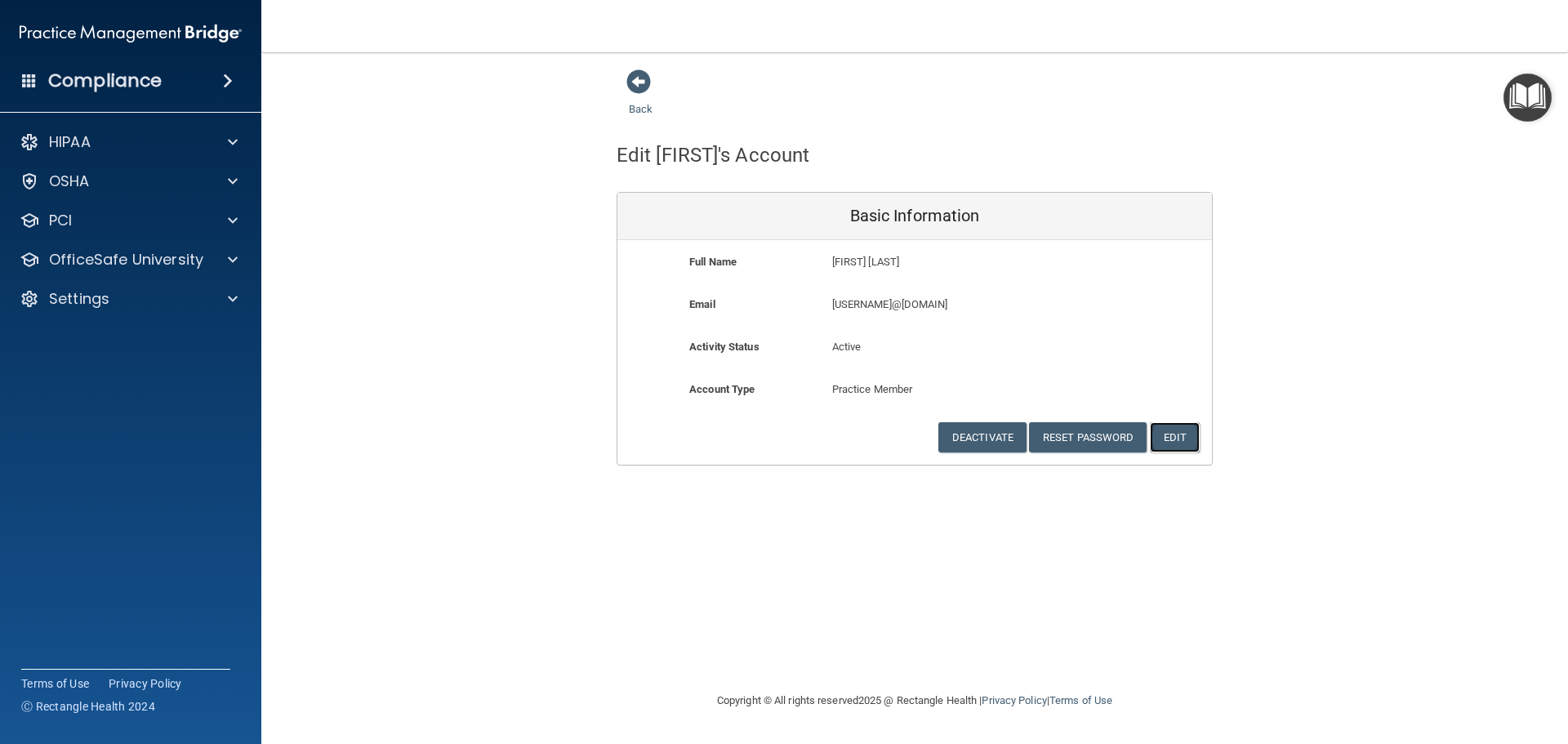 click on "Edit" at bounding box center [1174, 437] 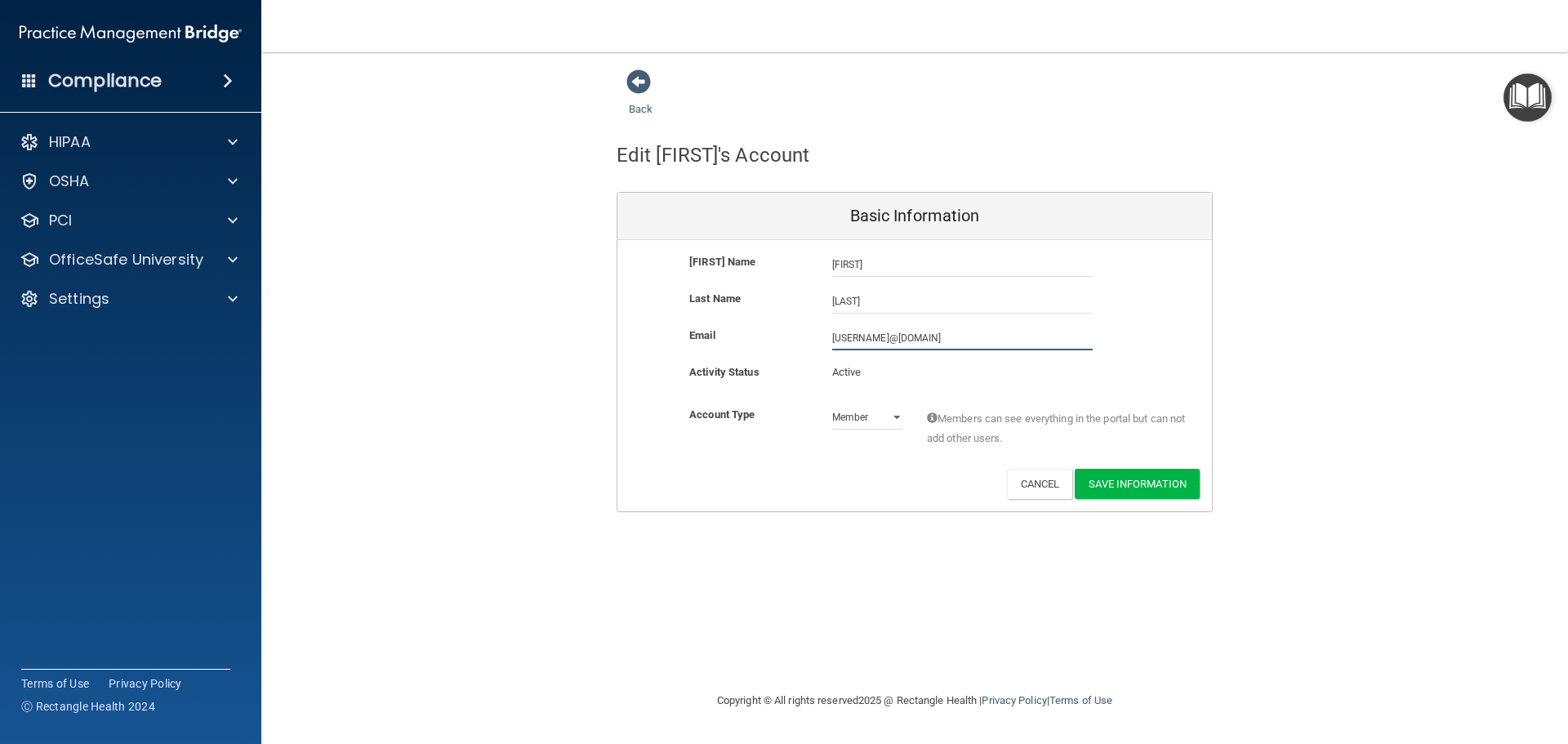 click on "[USERNAME]@[DOMAIN]" at bounding box center [962, 338] 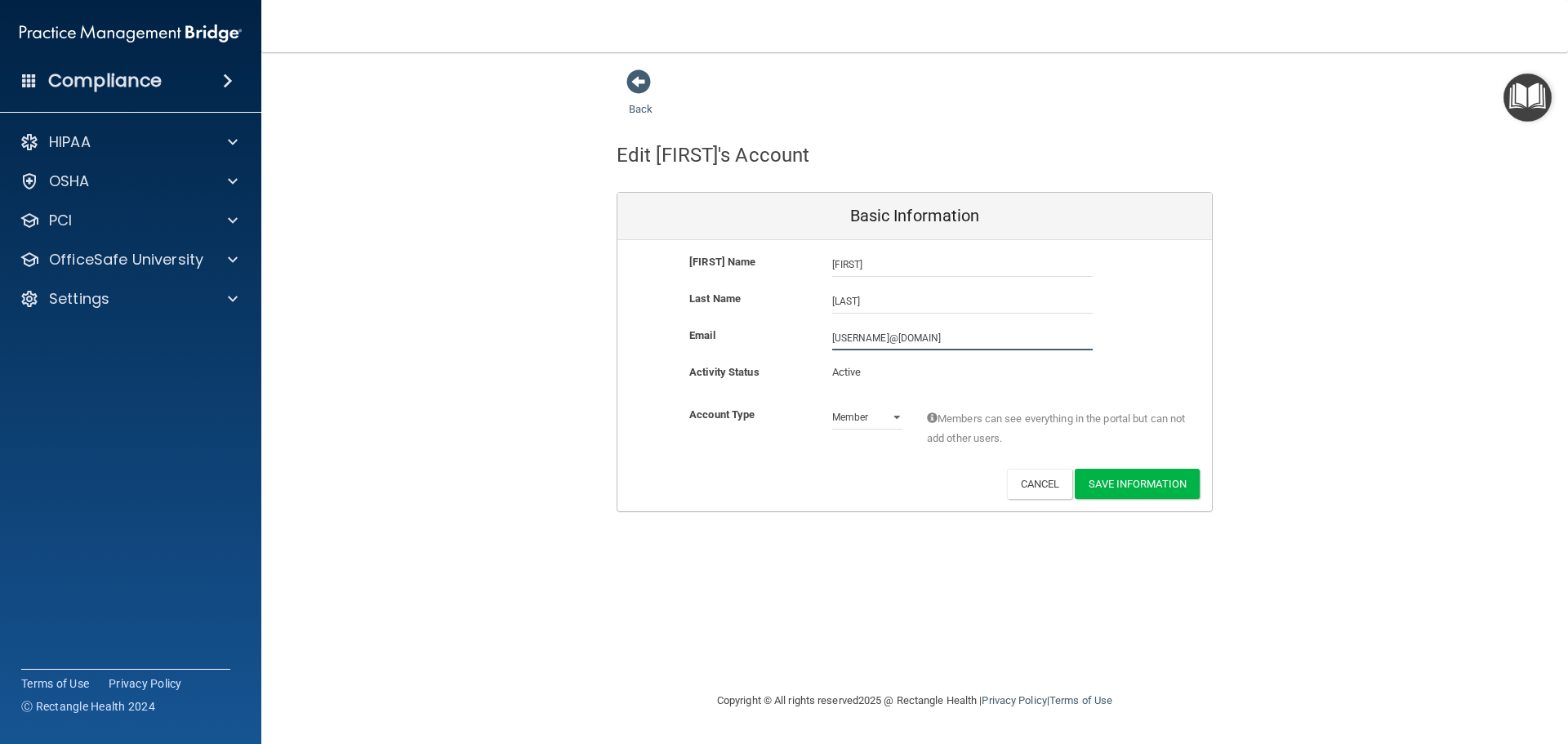 click on "[USERNAME]@[DOMAIN]" at bounding box center [962, 338] 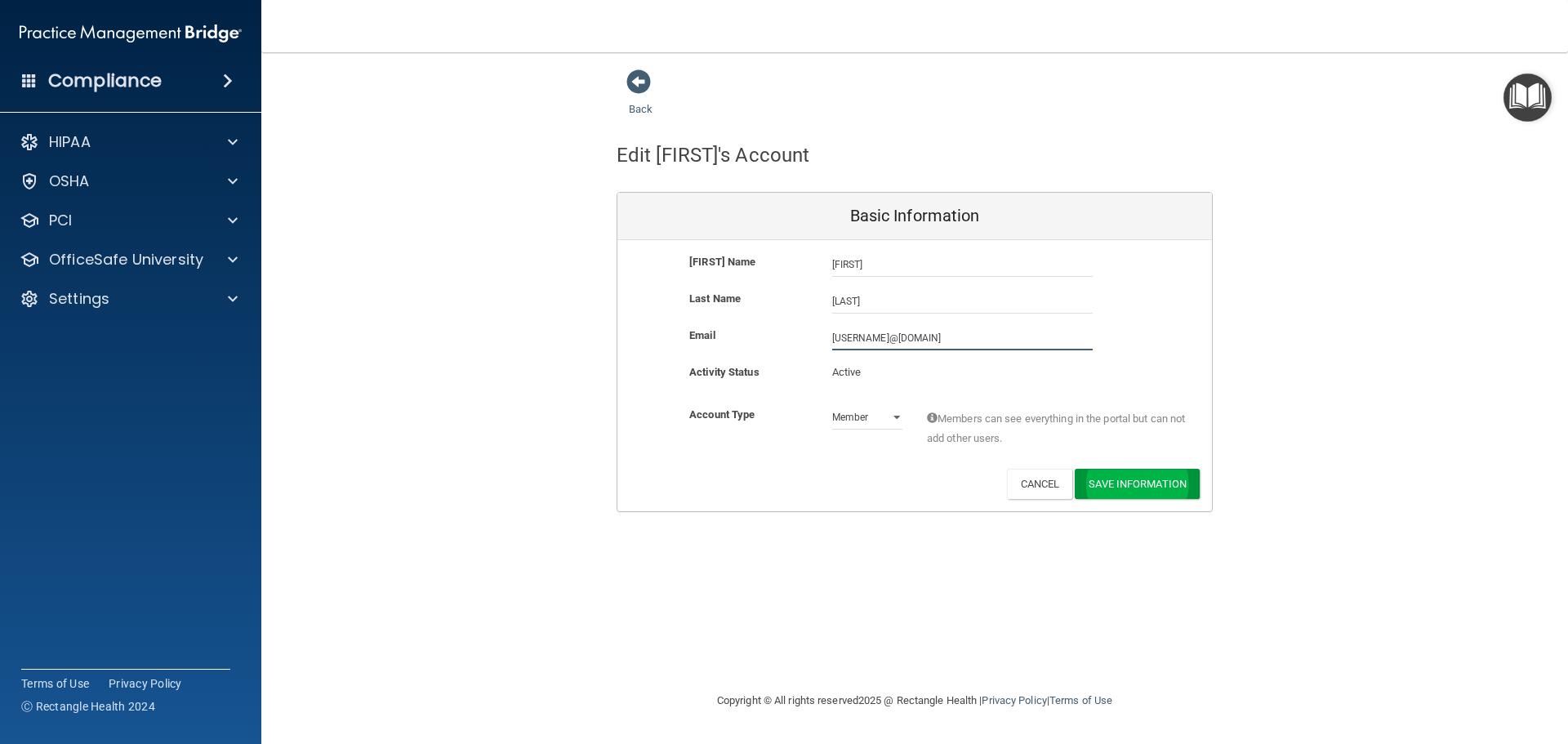 type on "[USERNAME]@[DOMAIN]" 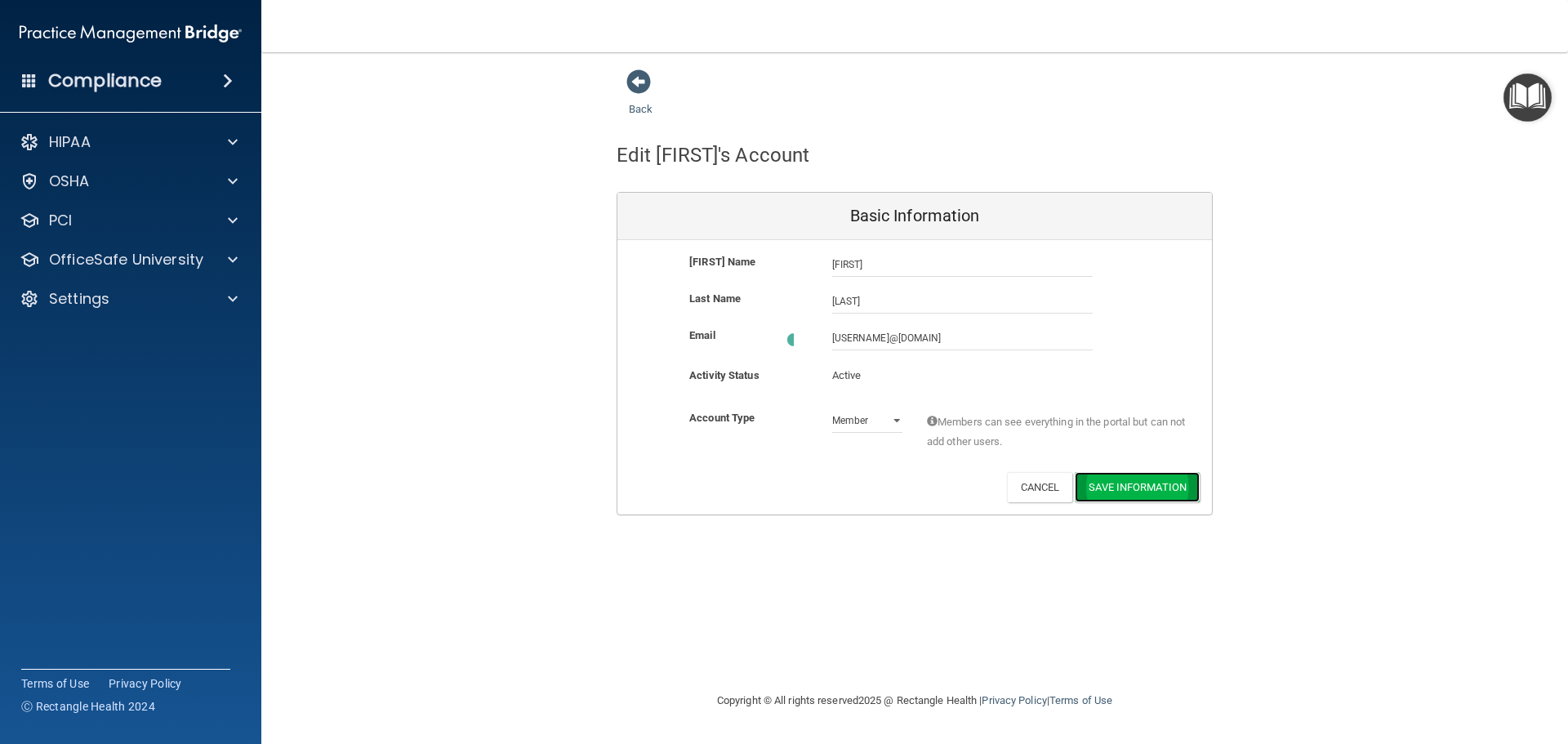 click on "Save Information" at bounding box center (1137, 487) 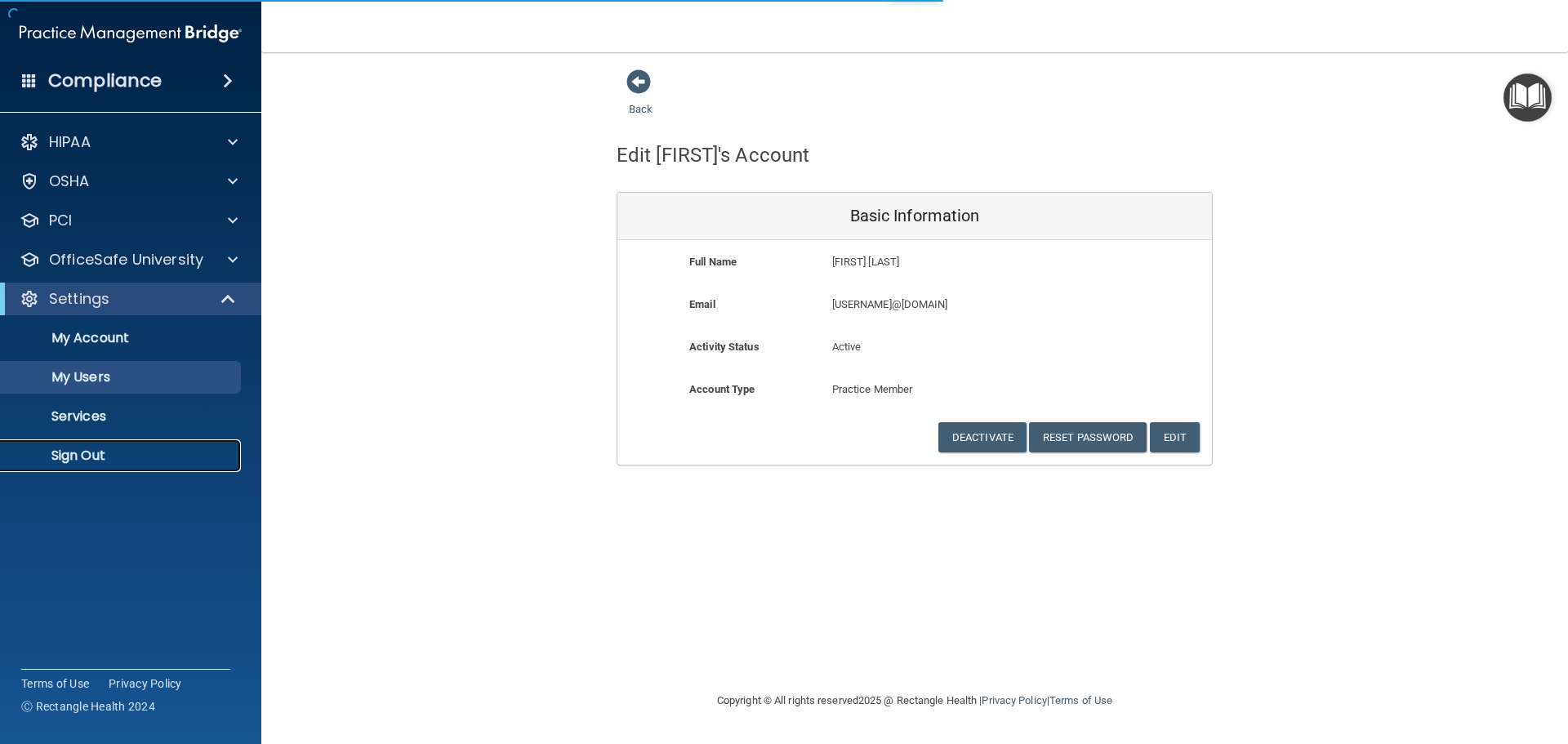 click on "Sign Out" at bounding box center [122, 456] 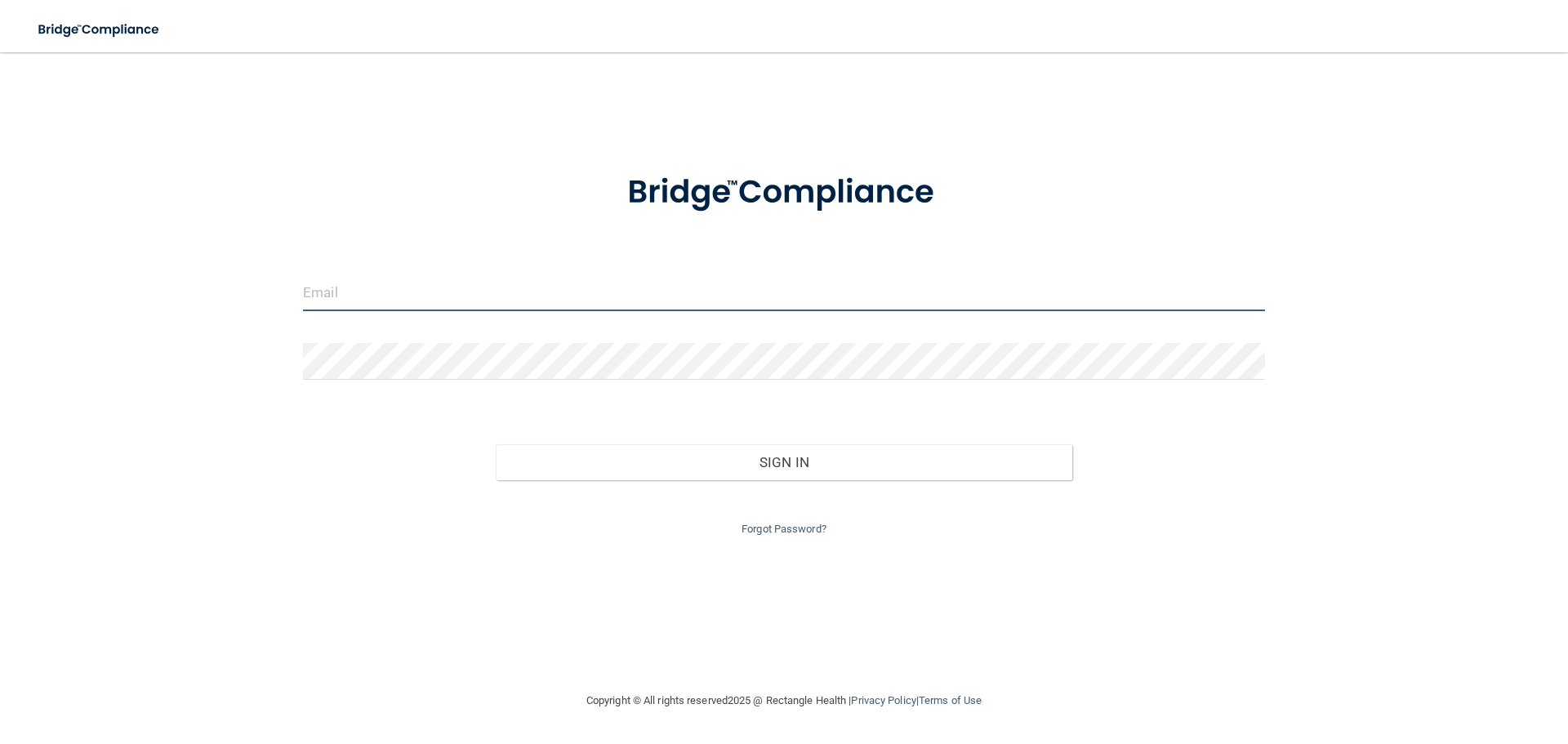 click at bounding box center (784, 292) 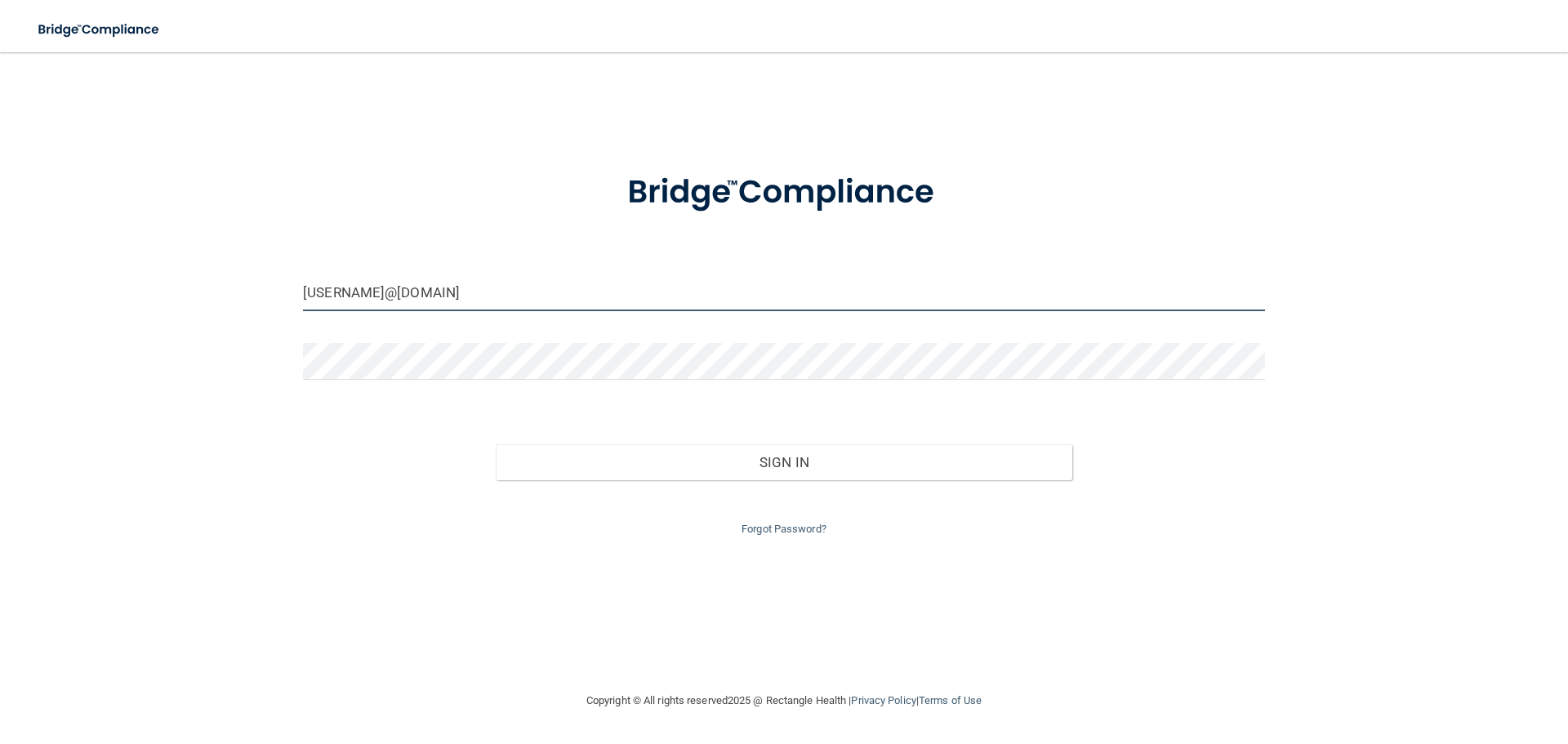 type on "[USERNAME]@[DOMAIN]" 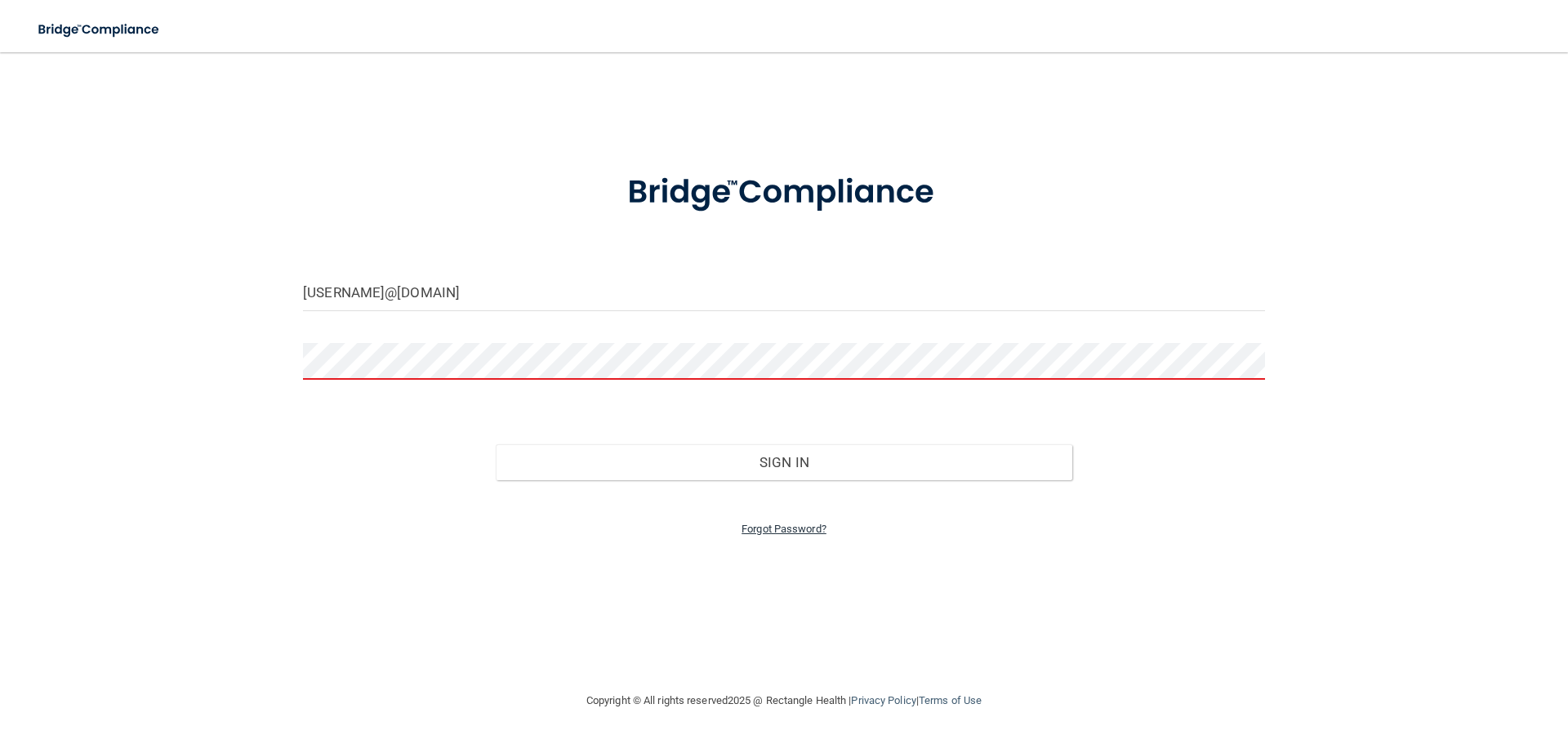 click on "Forgot Password?" at bounding box center (784, 528) 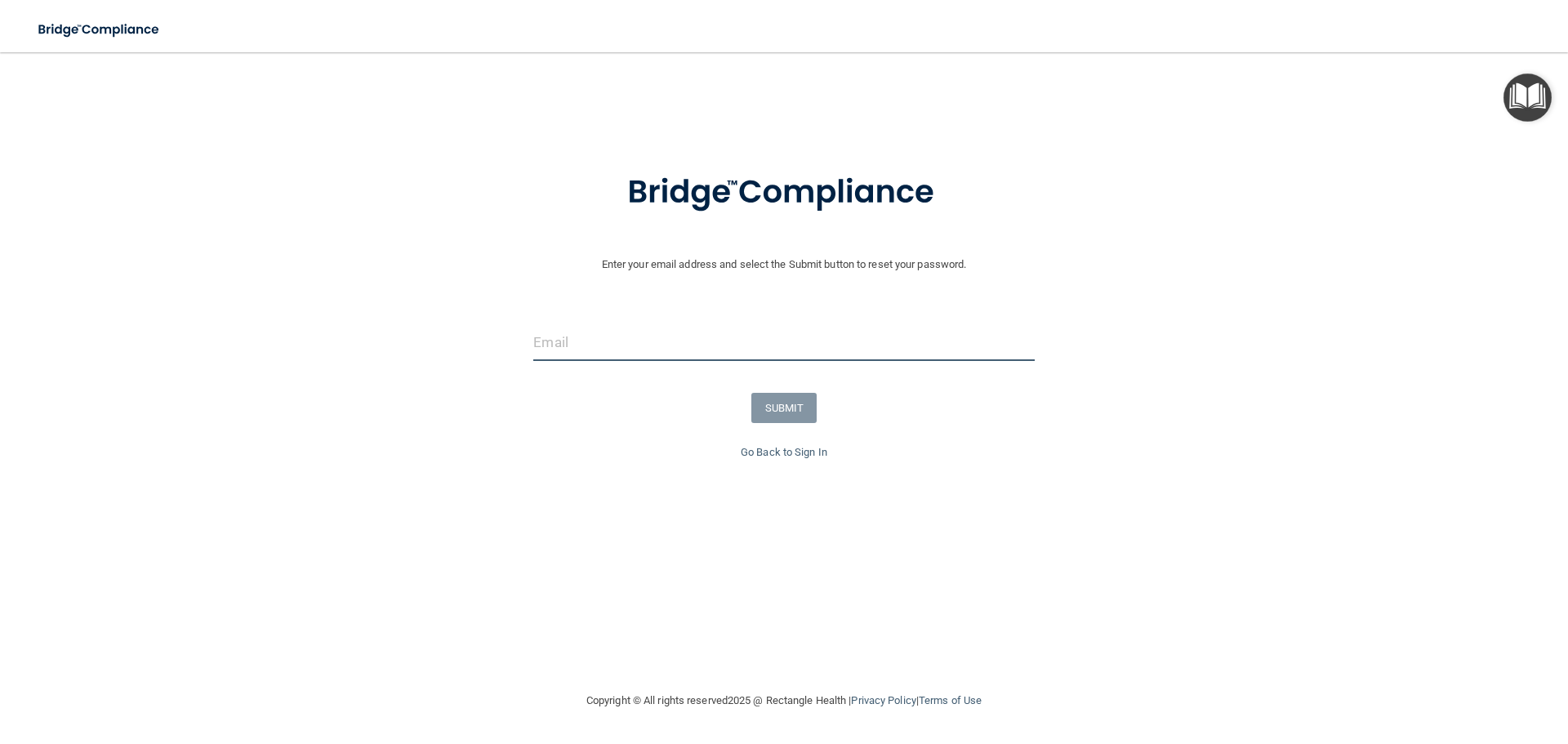 click at bounding box center [783, 342] 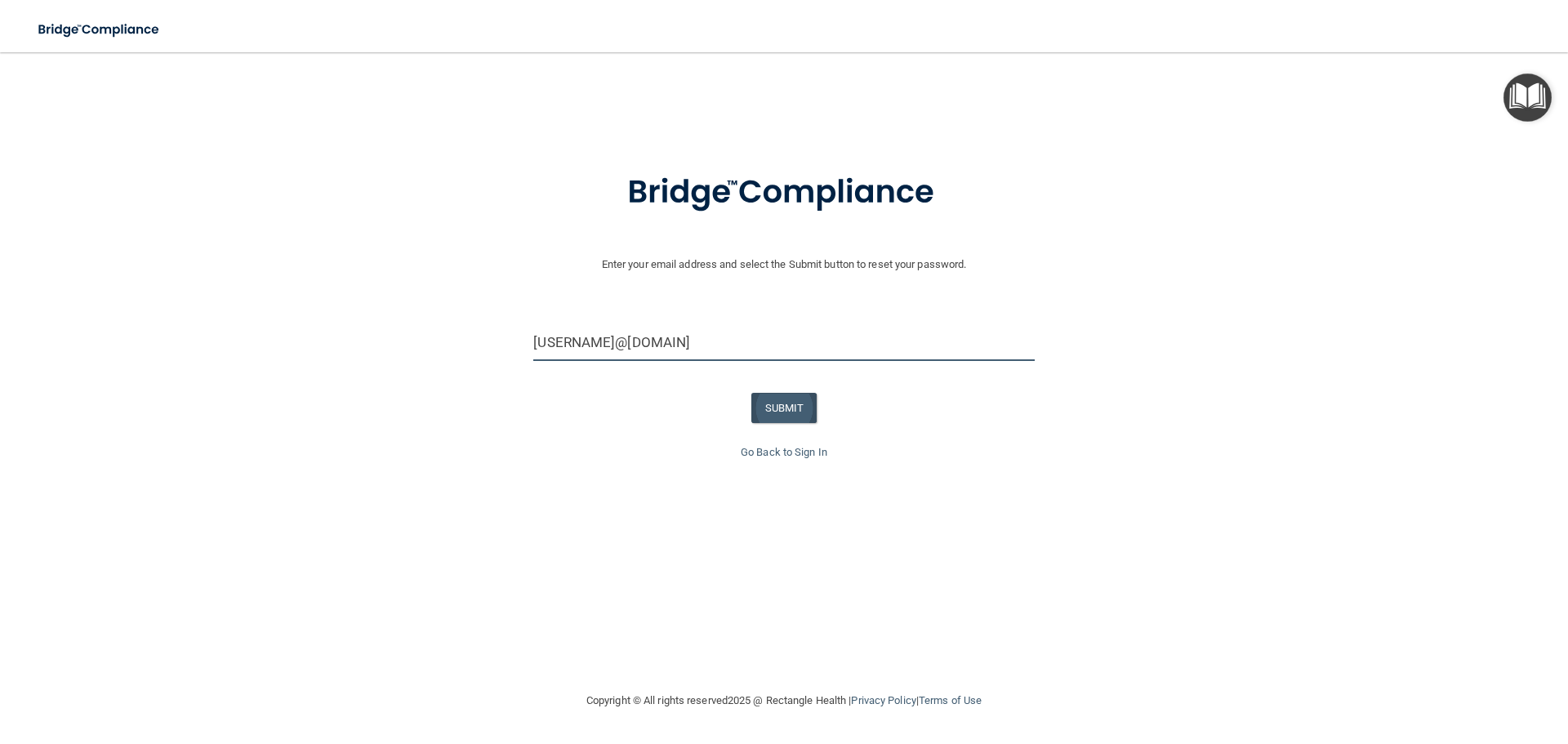 type on "[USERNAME]@[DOMAIN]" 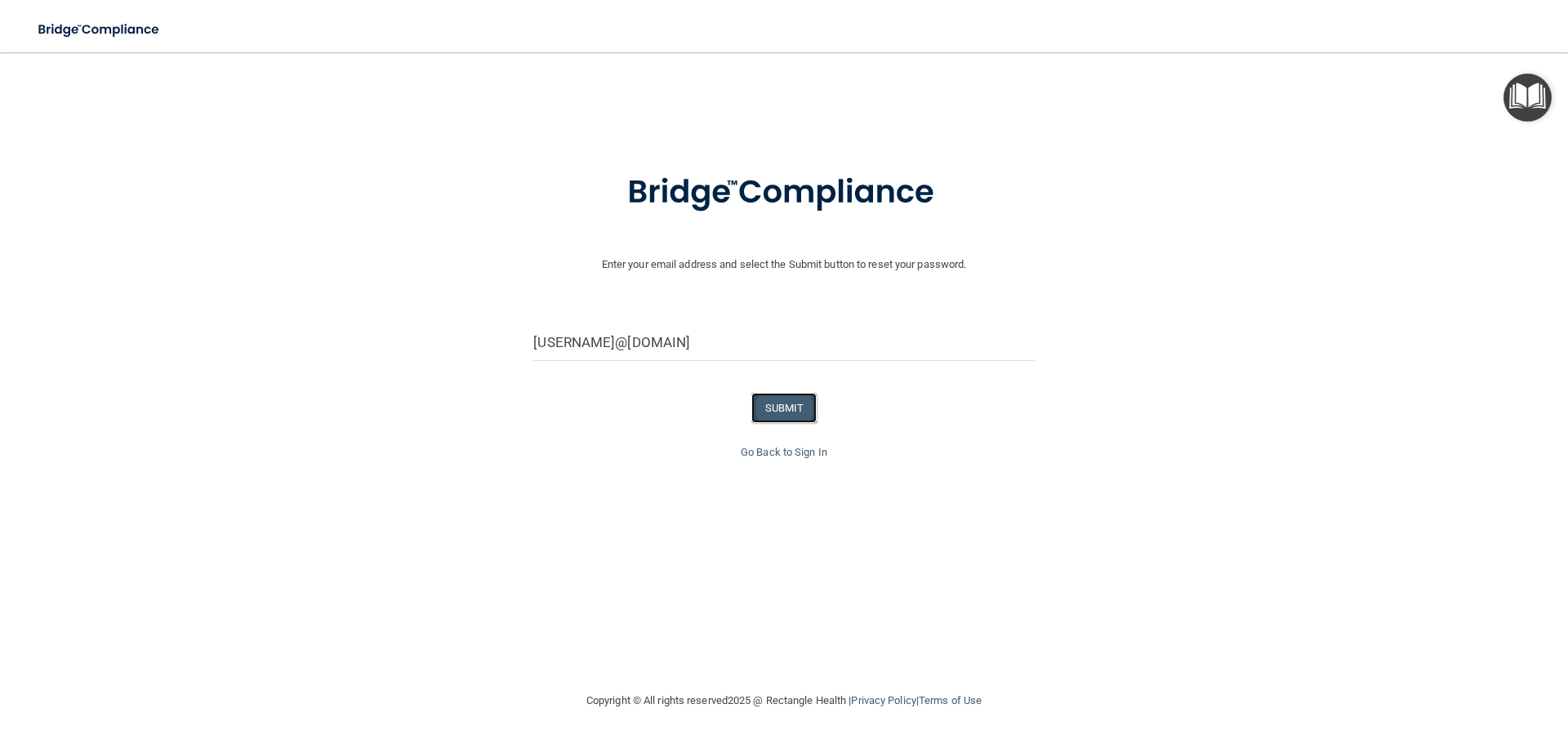 click on "SUBMIT" at bounding box center [784, 408] 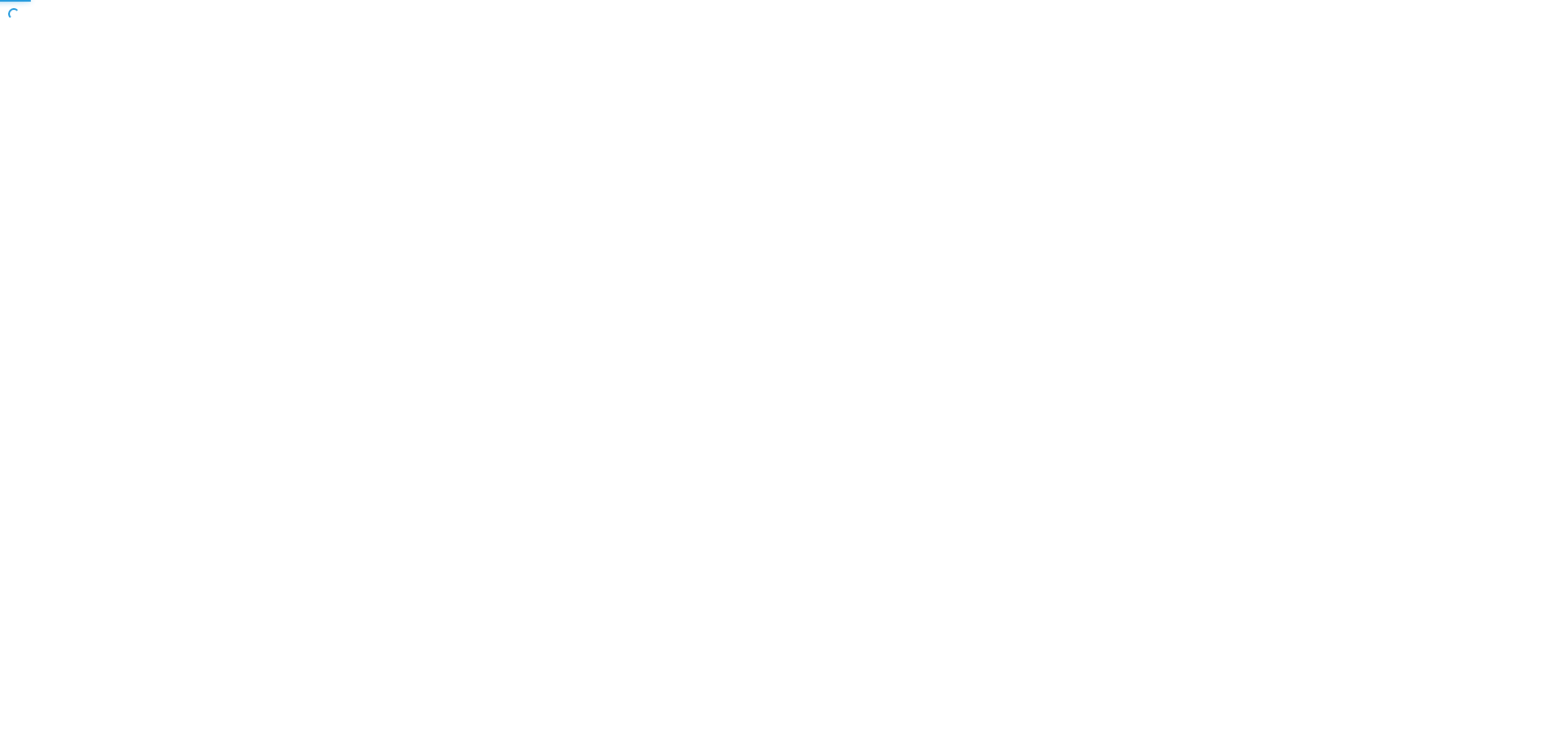 scroll, scrollTop: 0, scrollLeft: 0, axis: both 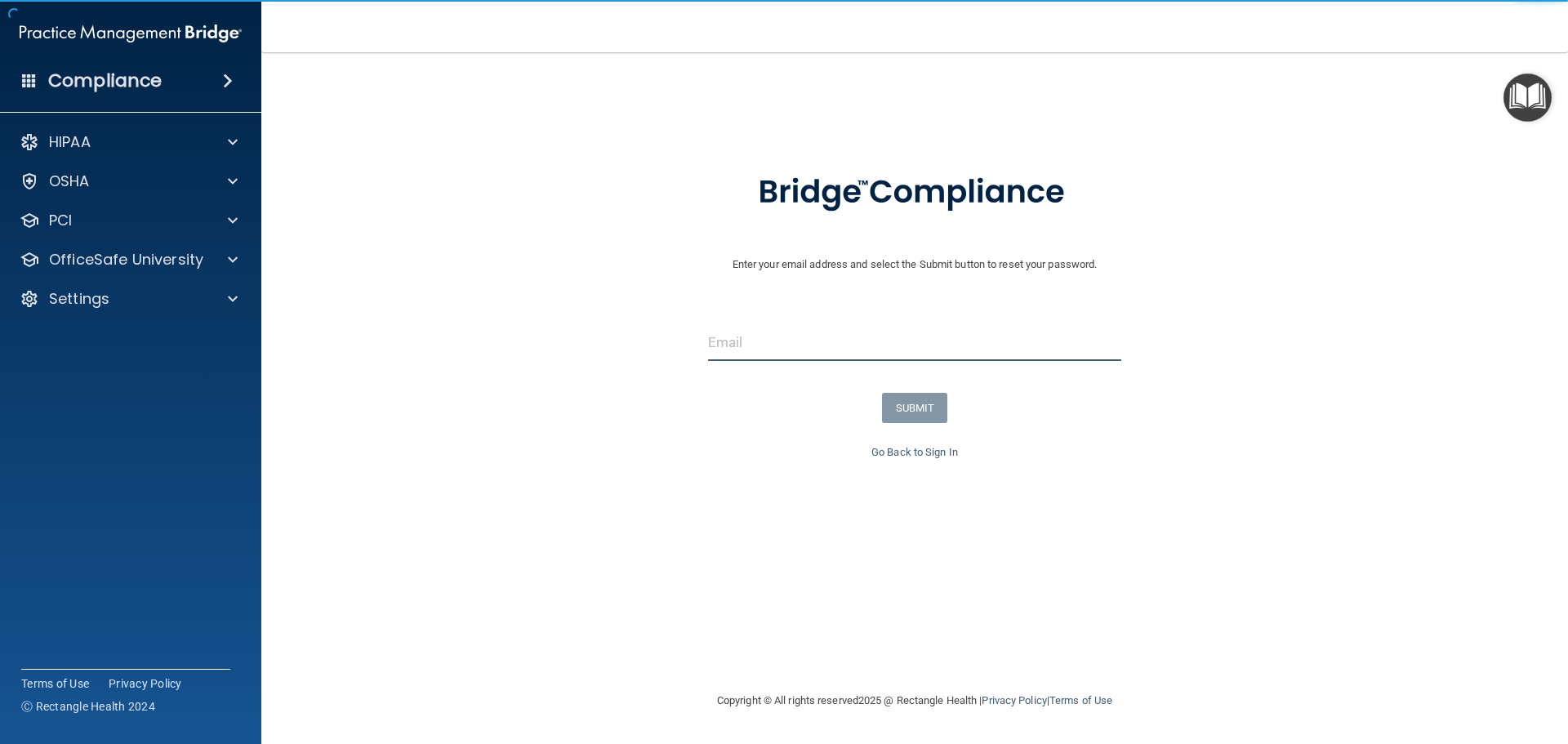 click at bounding box center [915, 342] 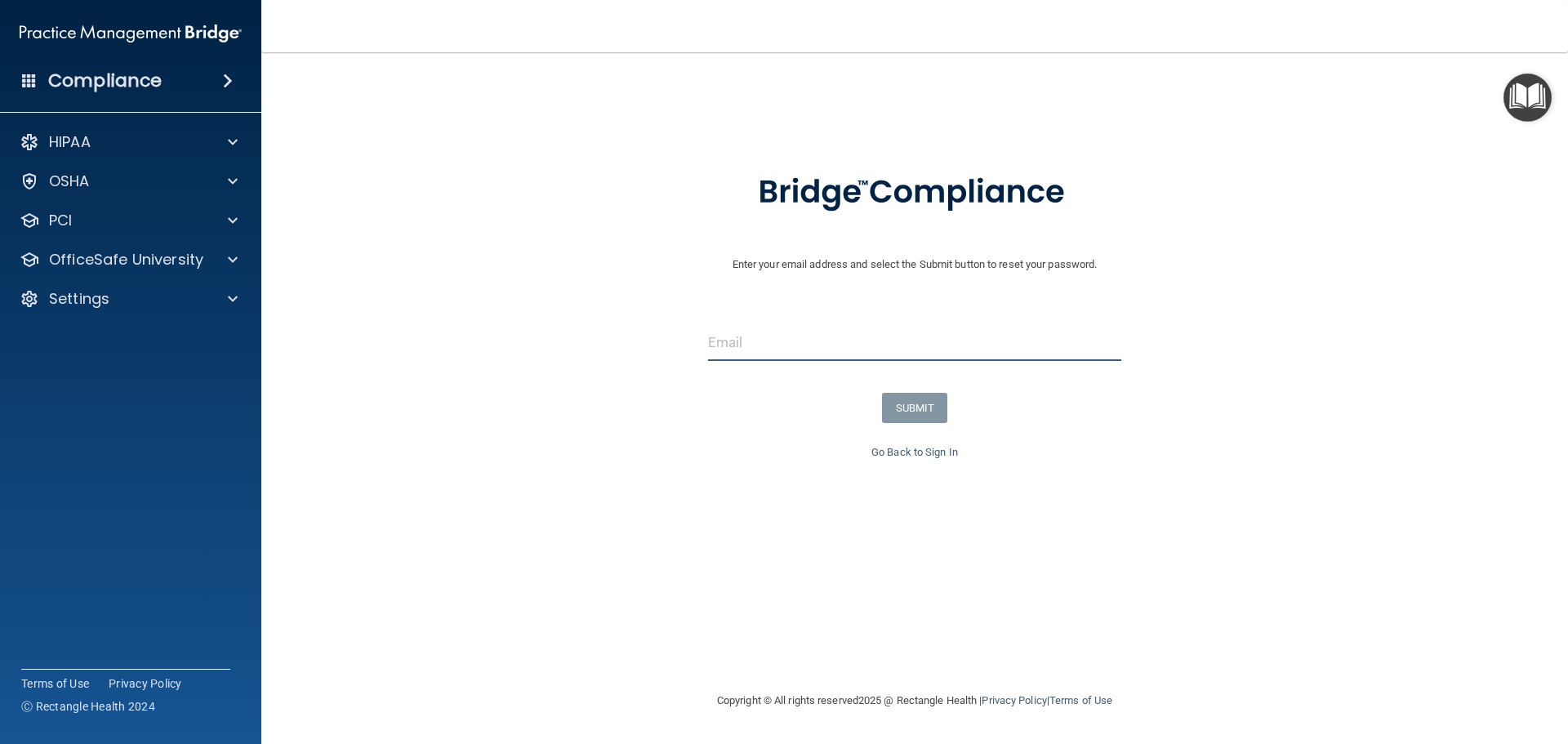 type on "[EMAIL]" 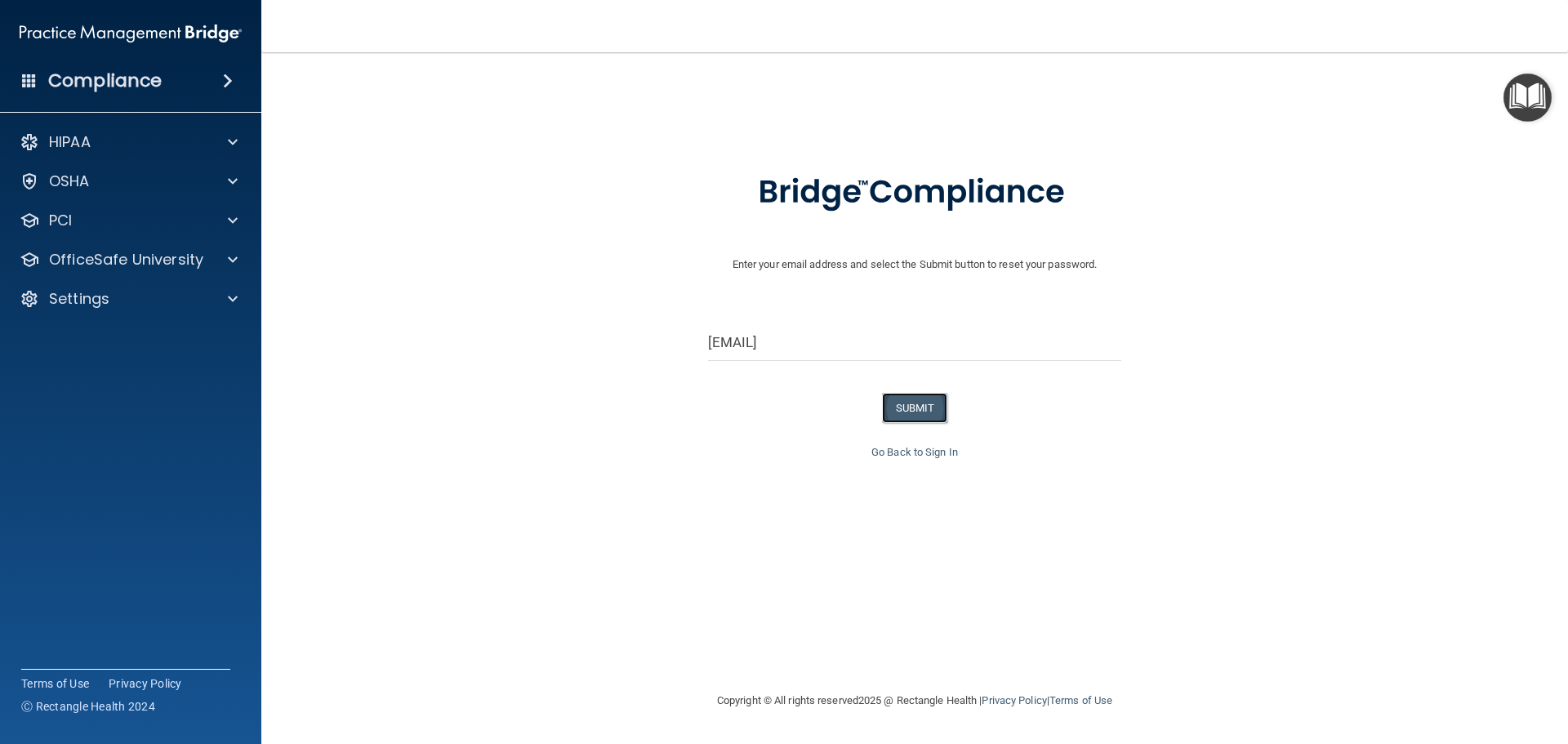 click on "SUBMIT" at bounding box center [915, 408] 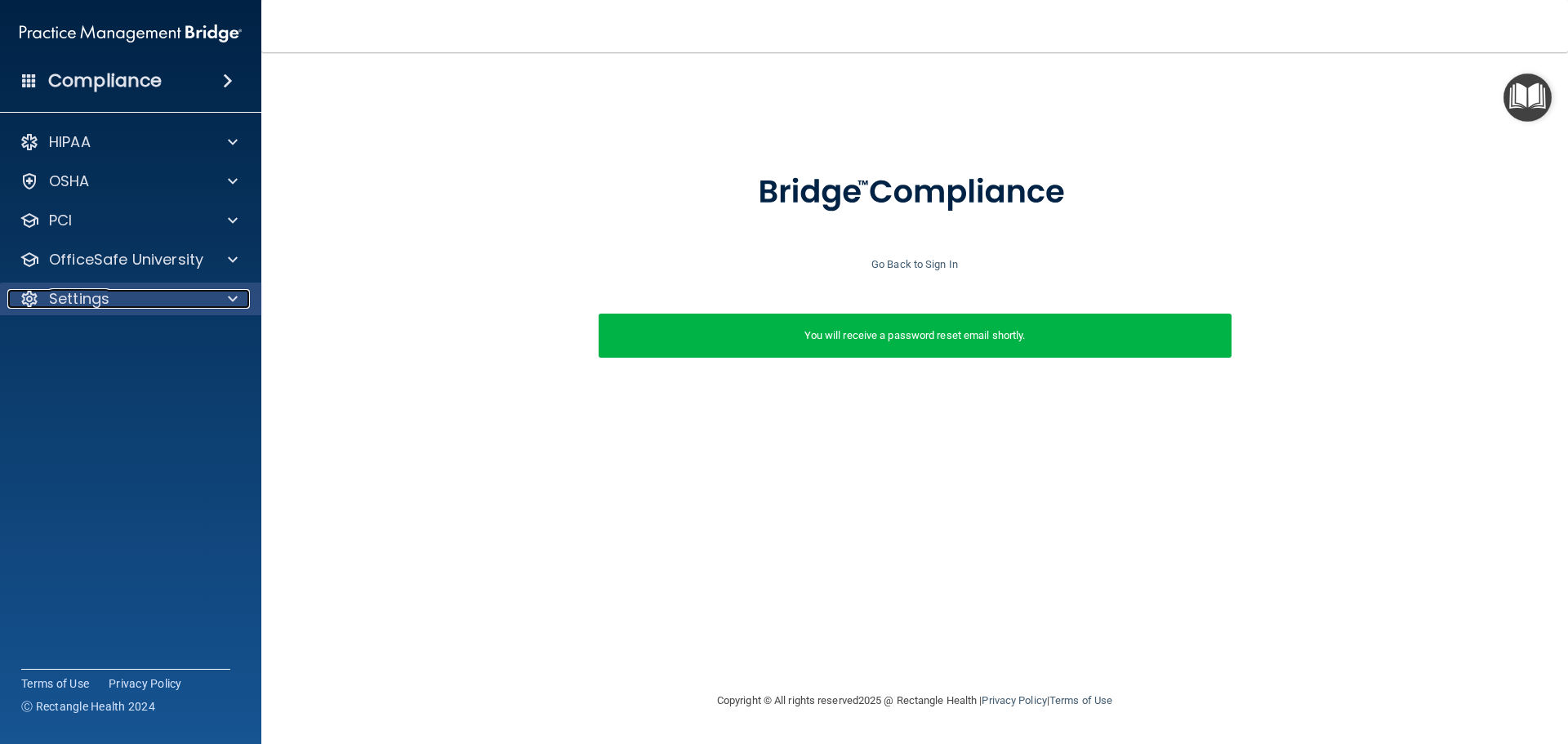click on "Settings" at bounding box center (109, 299) 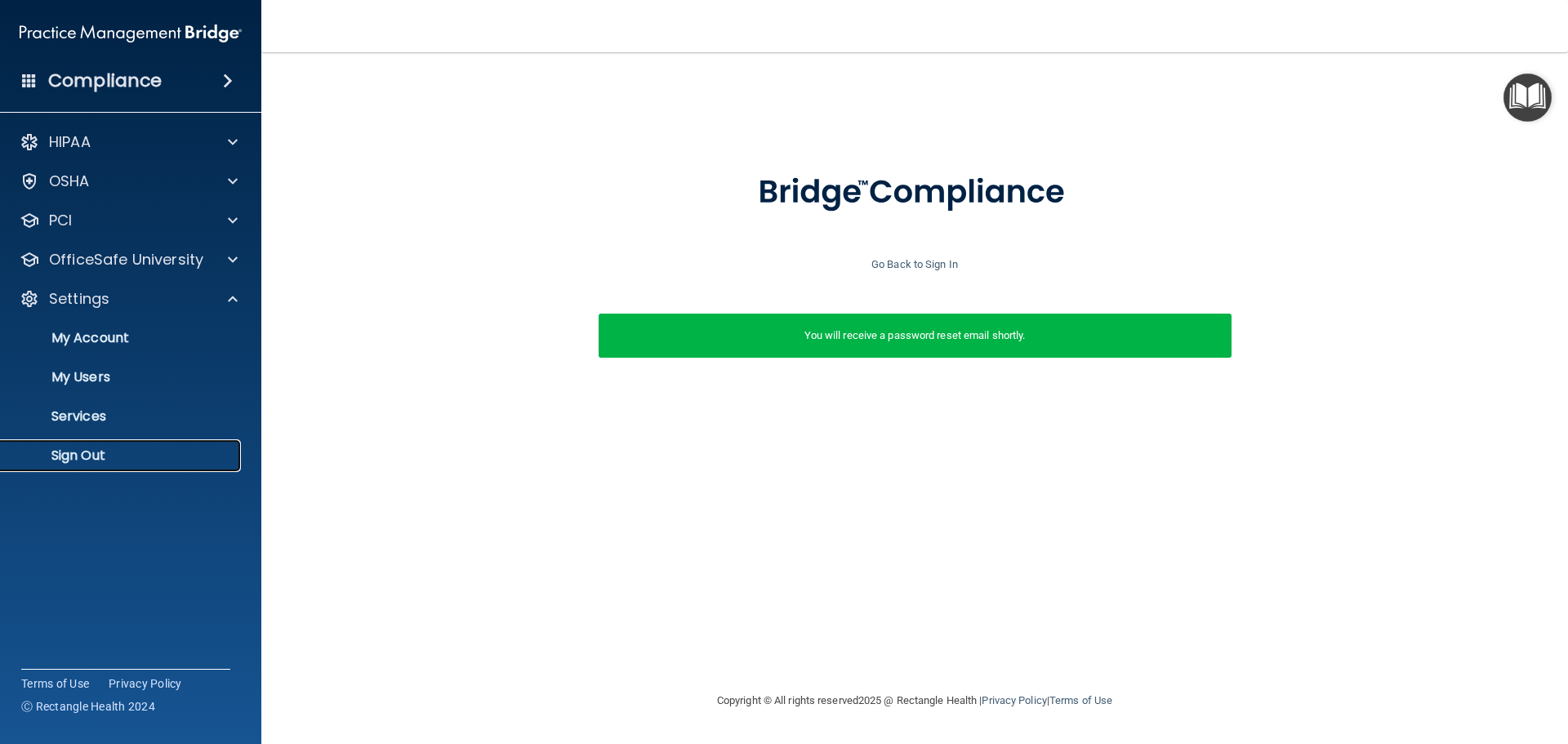 click on "Sign Out" at bounding box center [122, 456] 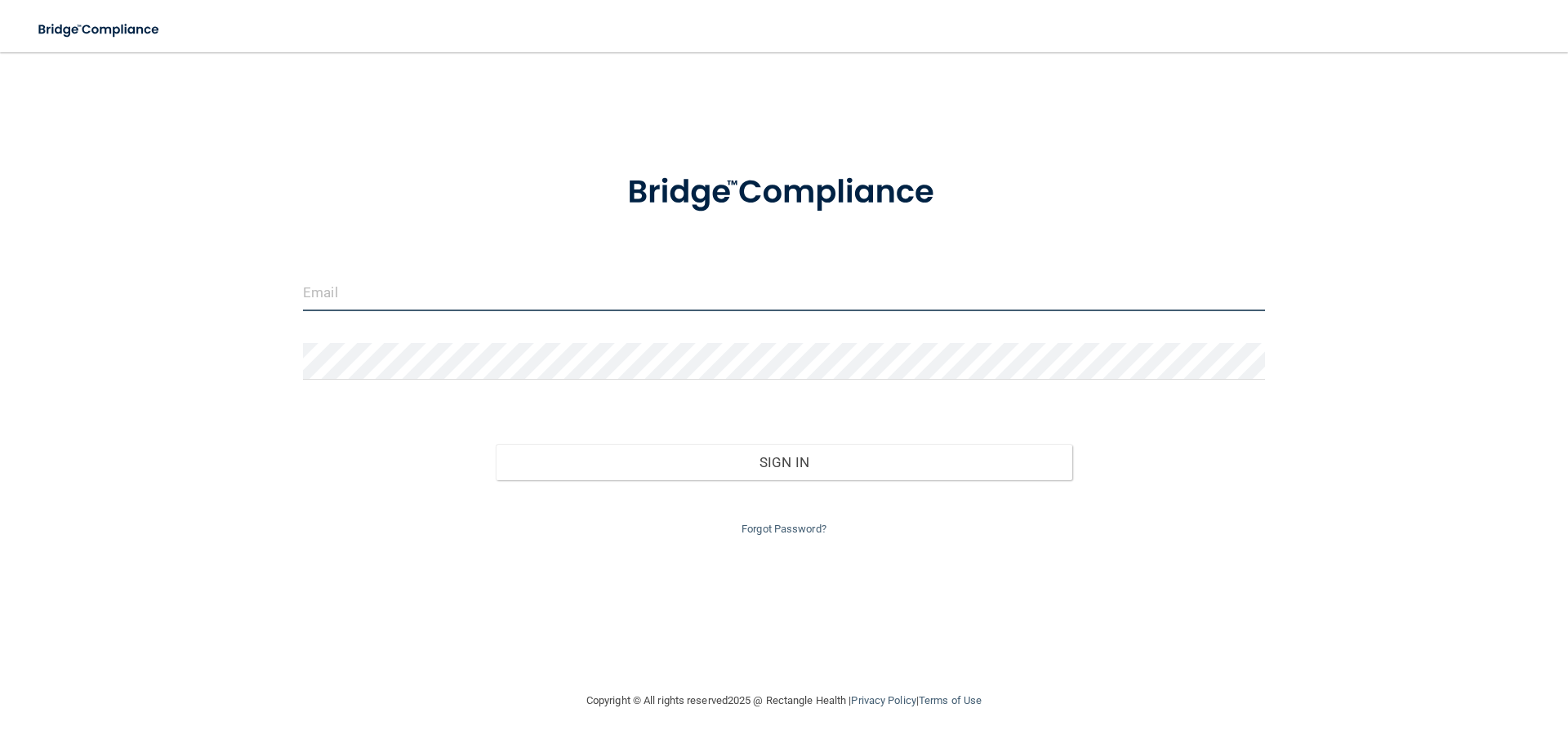 click at bounding box center (784, 292) 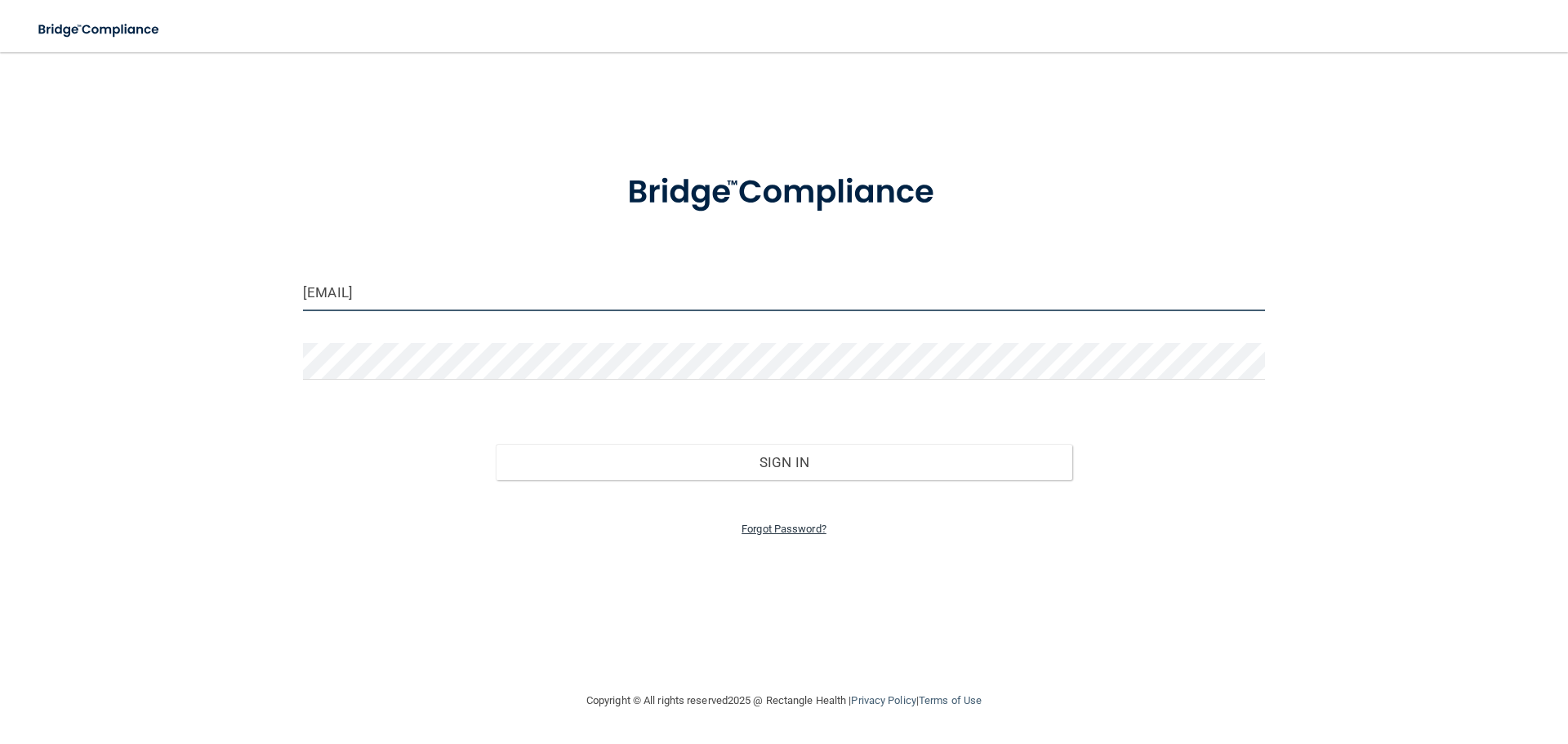 type on "[USERNAME]@[DOMAIN]" 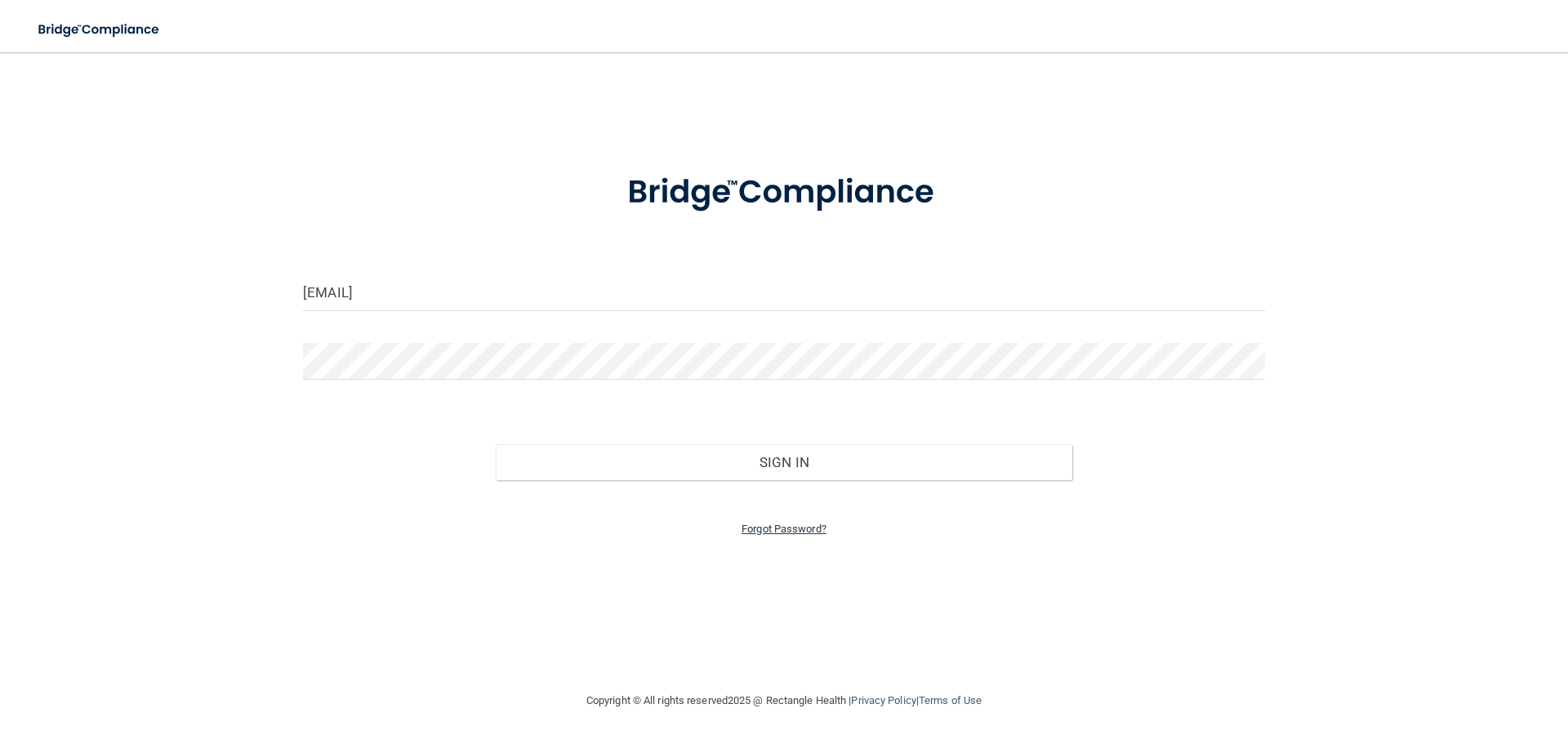 click on "Forgot Password?" at bounding box center (784, 528) 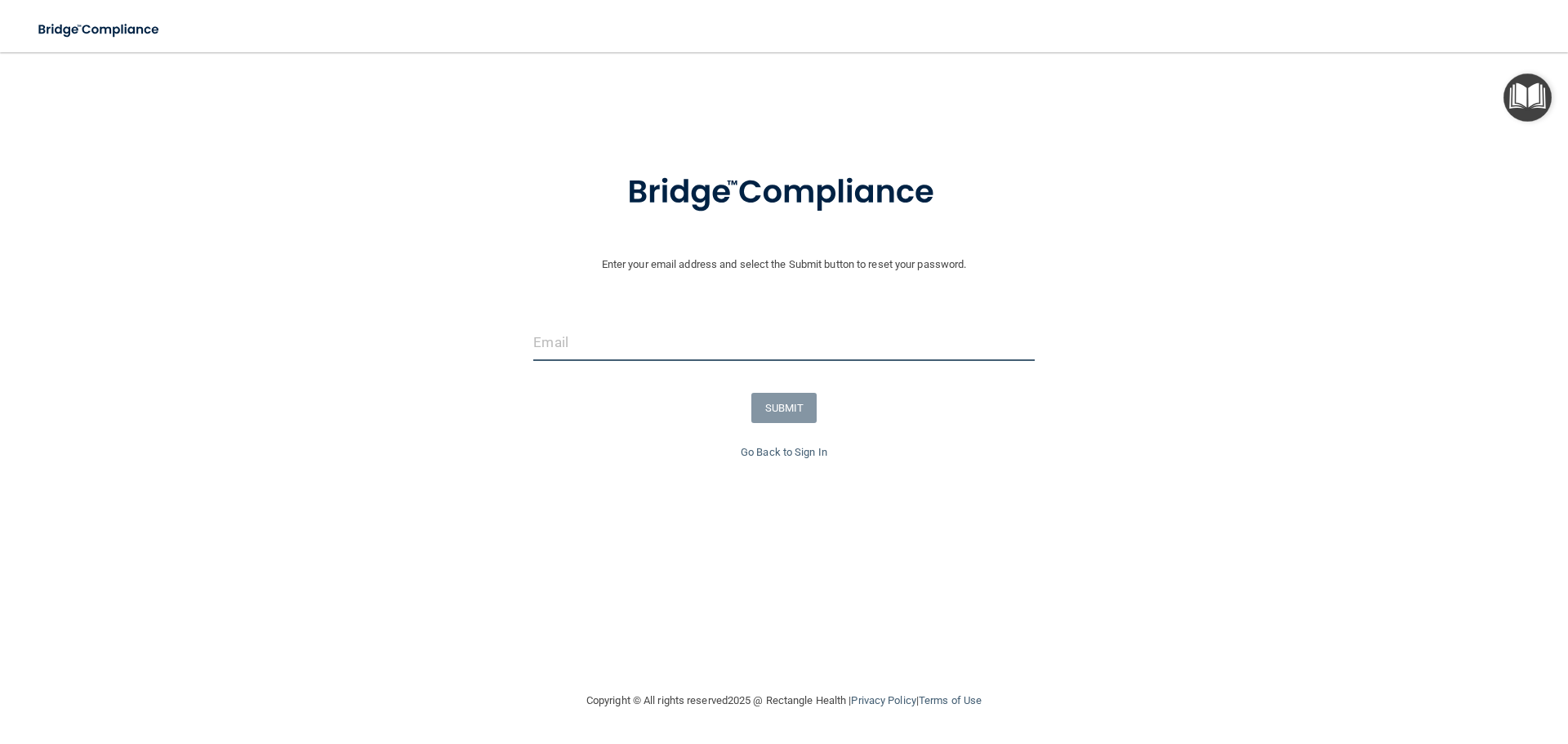 click at bounding box center (783, 342) 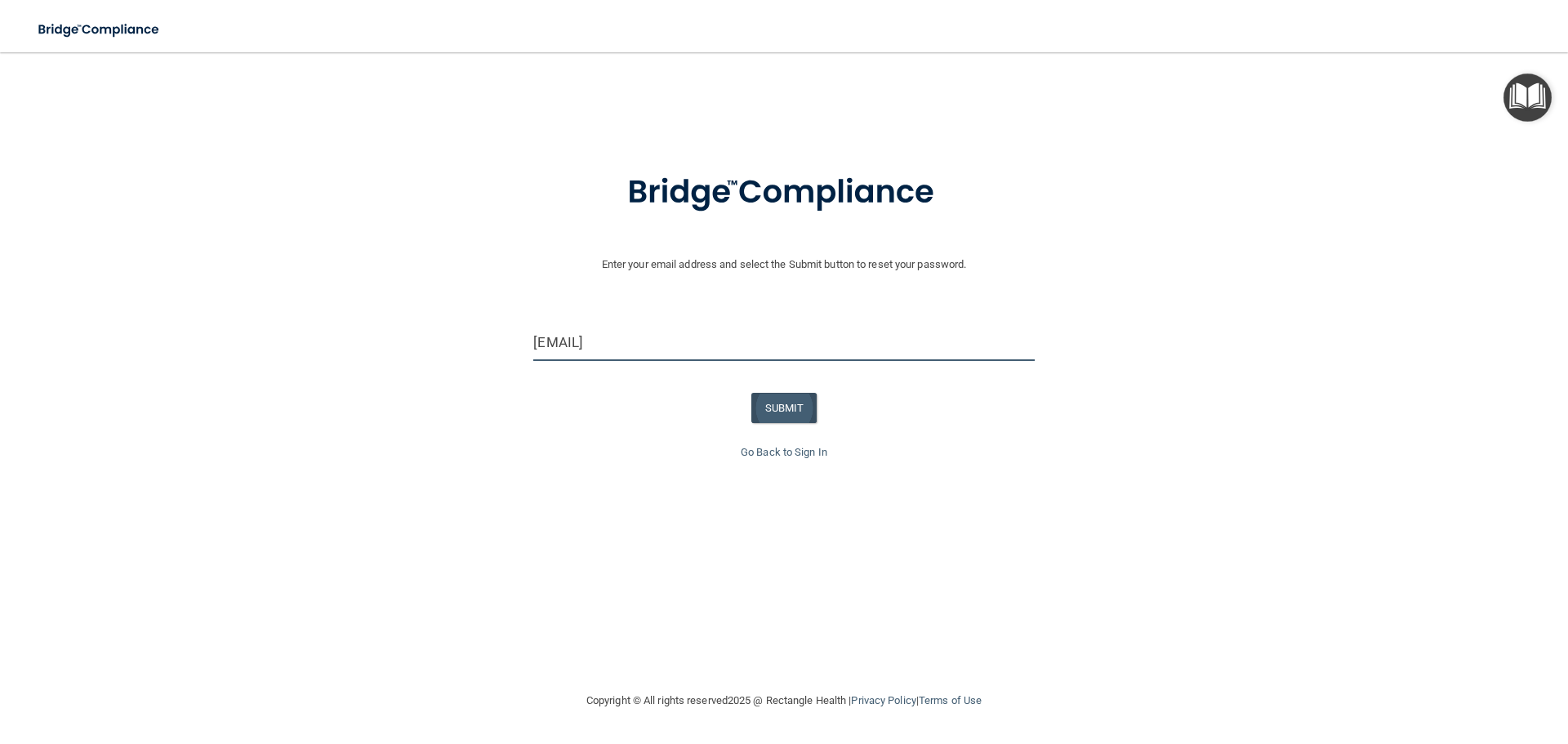 type on "[USERNAME]@[DOMAIN]" 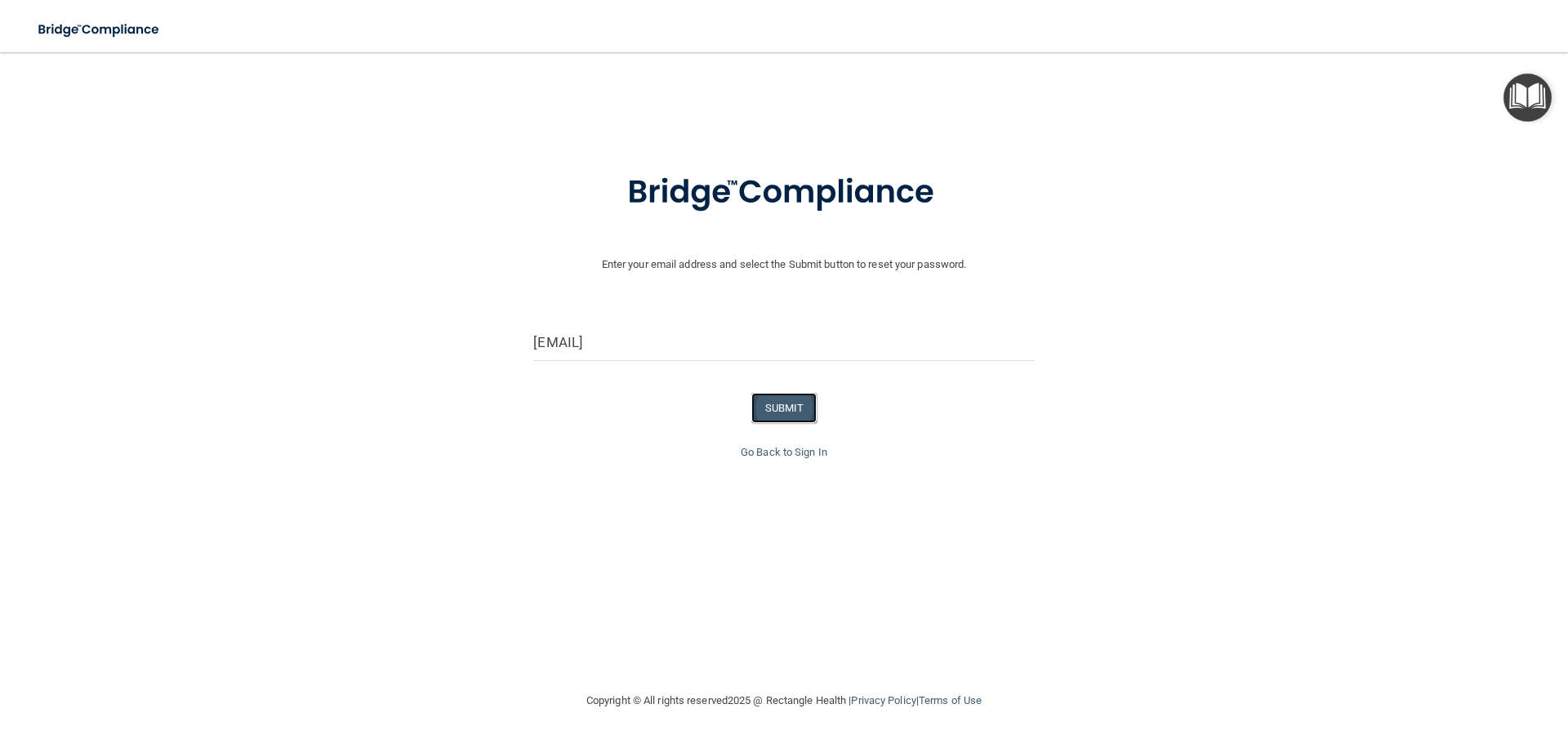 click on "SUBMIT" at bounding box center [784, 408] 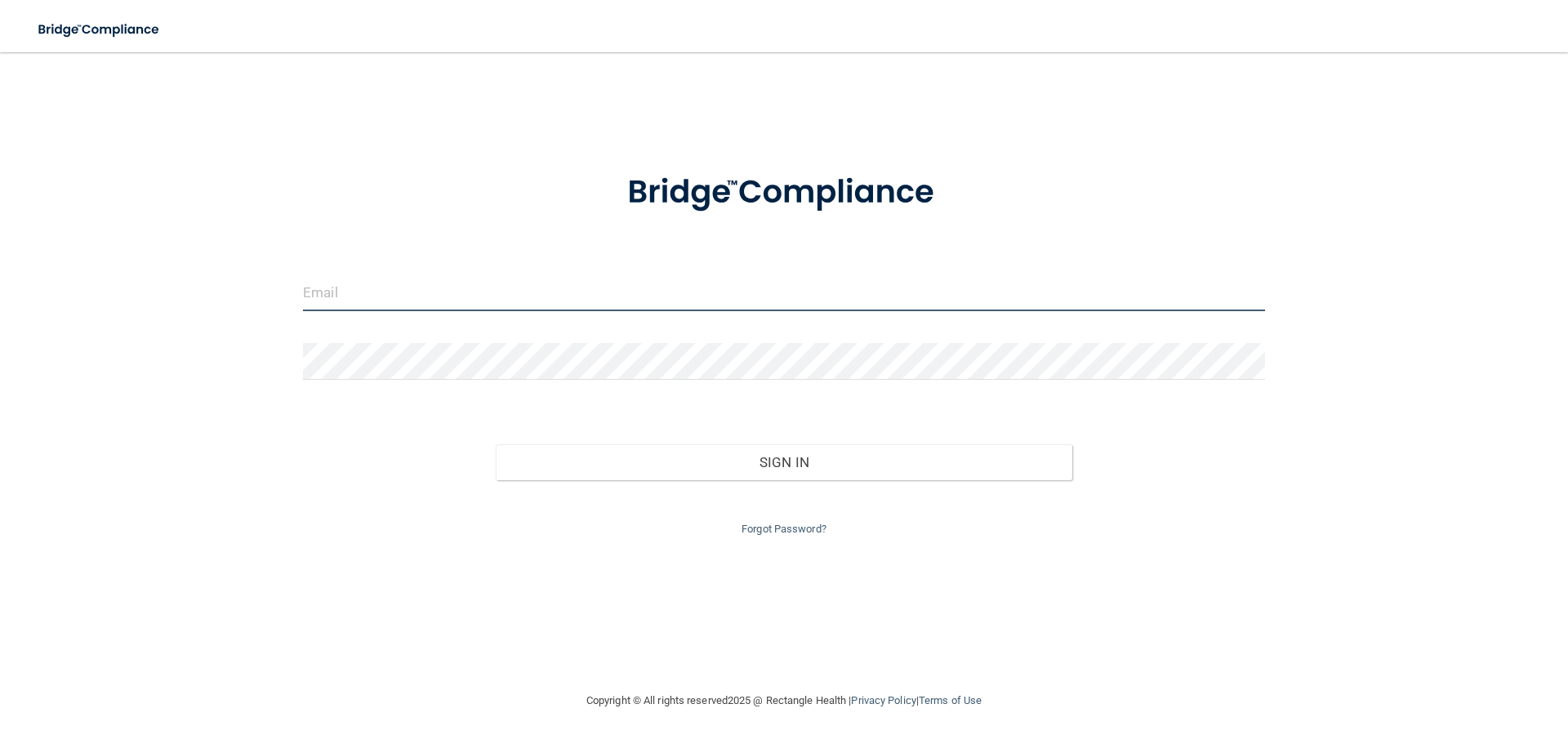 click at bounding box center [784, 292] 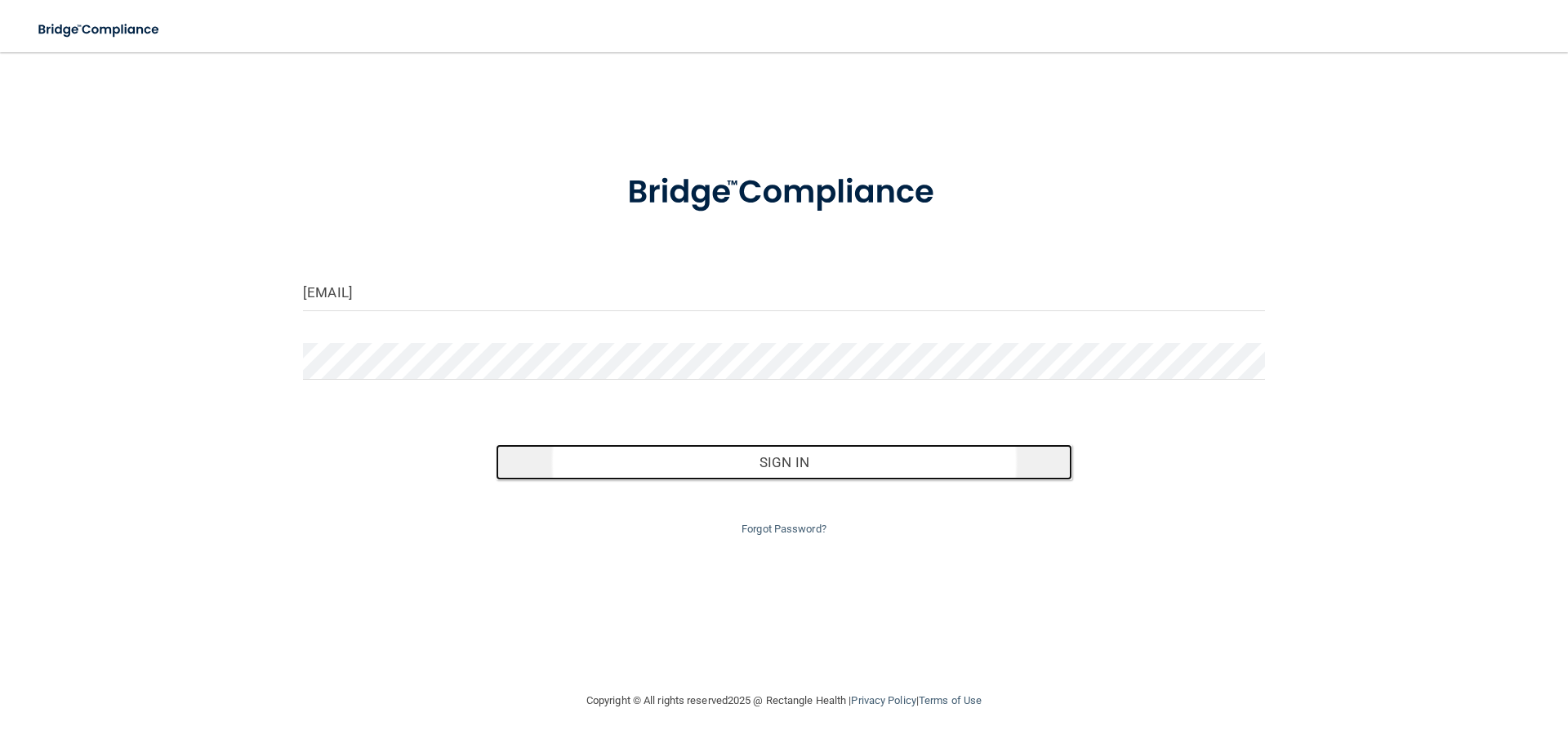 click on "Sign In" at bounding box center (784, 462) 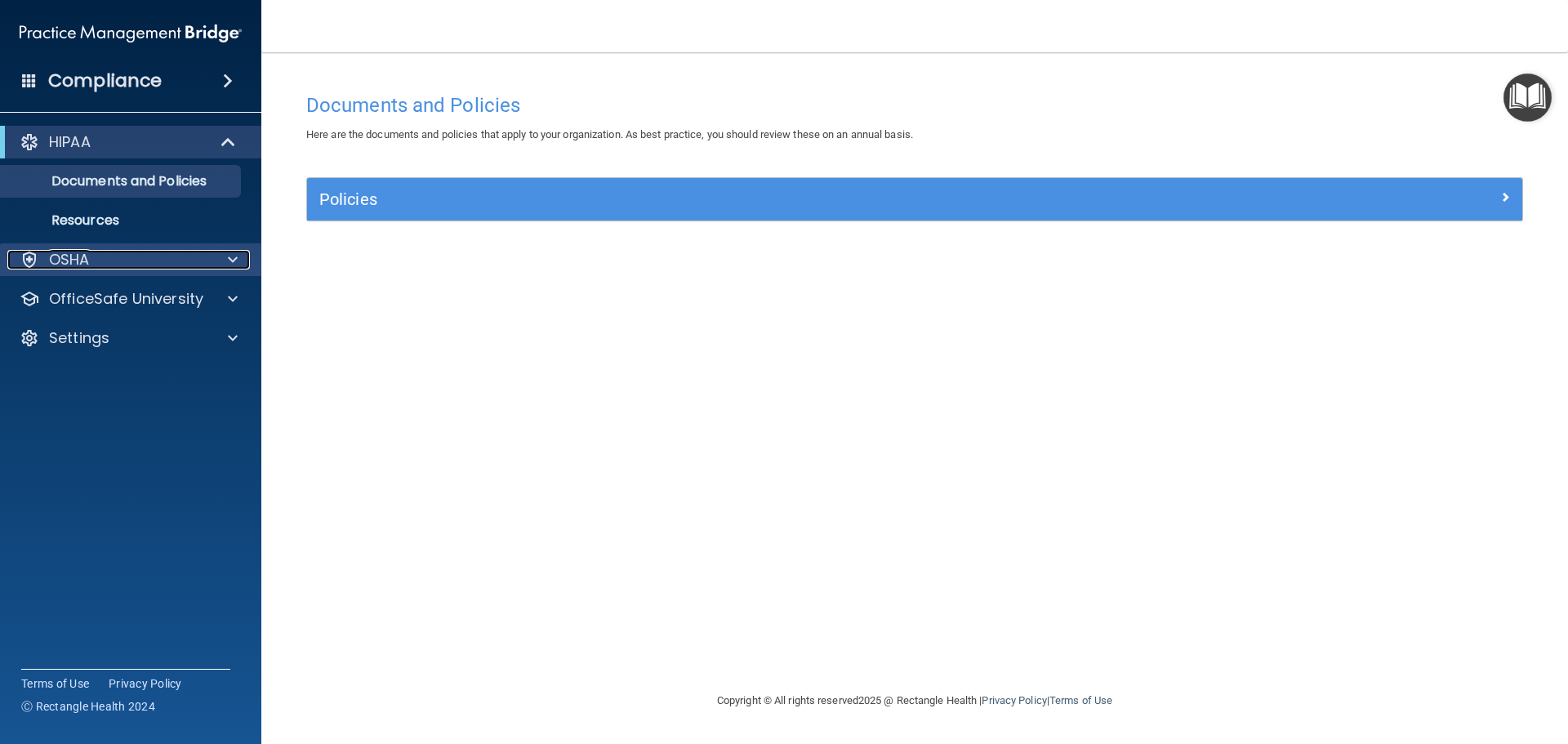 click at bounding box center (230, 260) 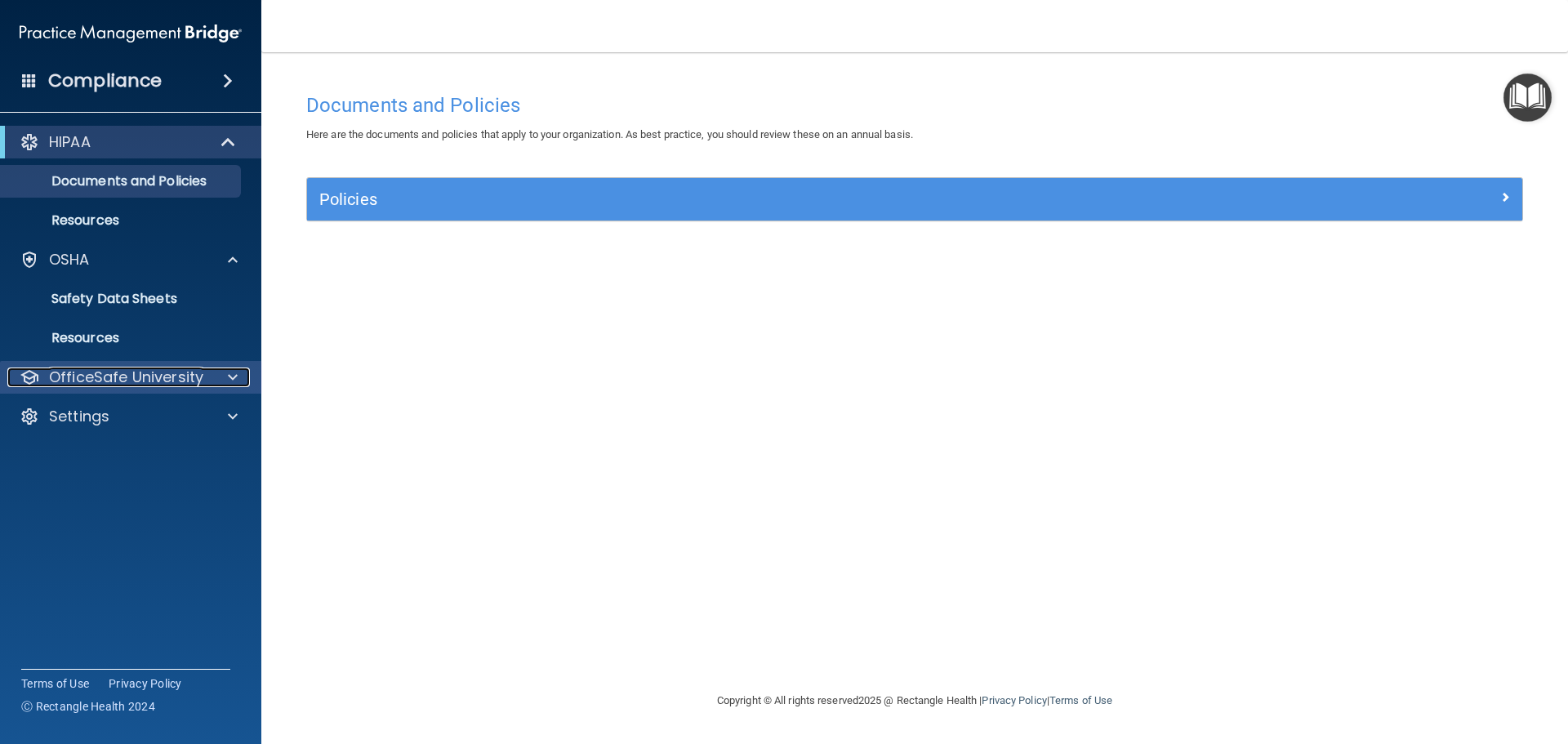 click at bounding box center (230, 377) 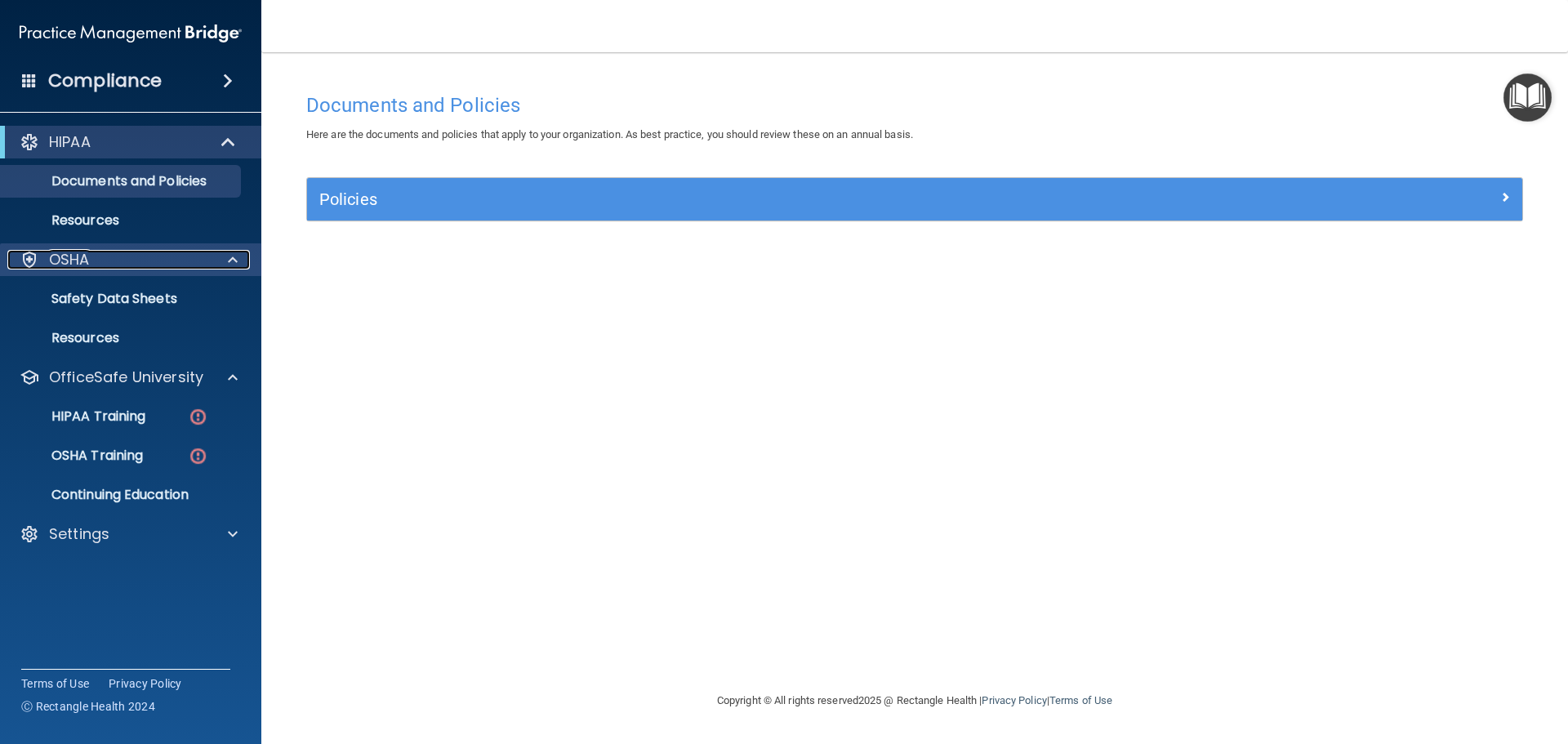 click at bounding box center (230, 260) 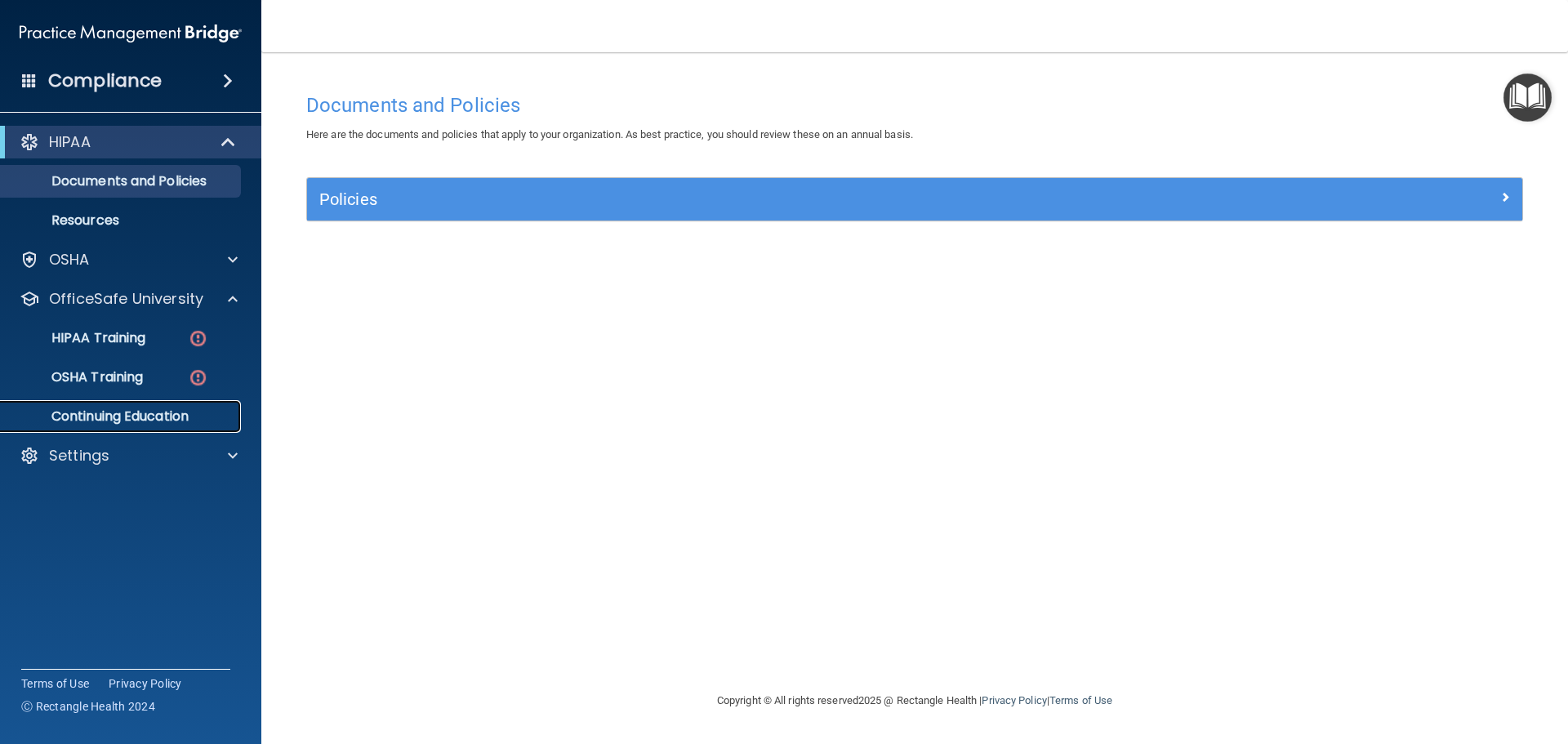 click on "Continuing Education" at bounding box center (122, 417) 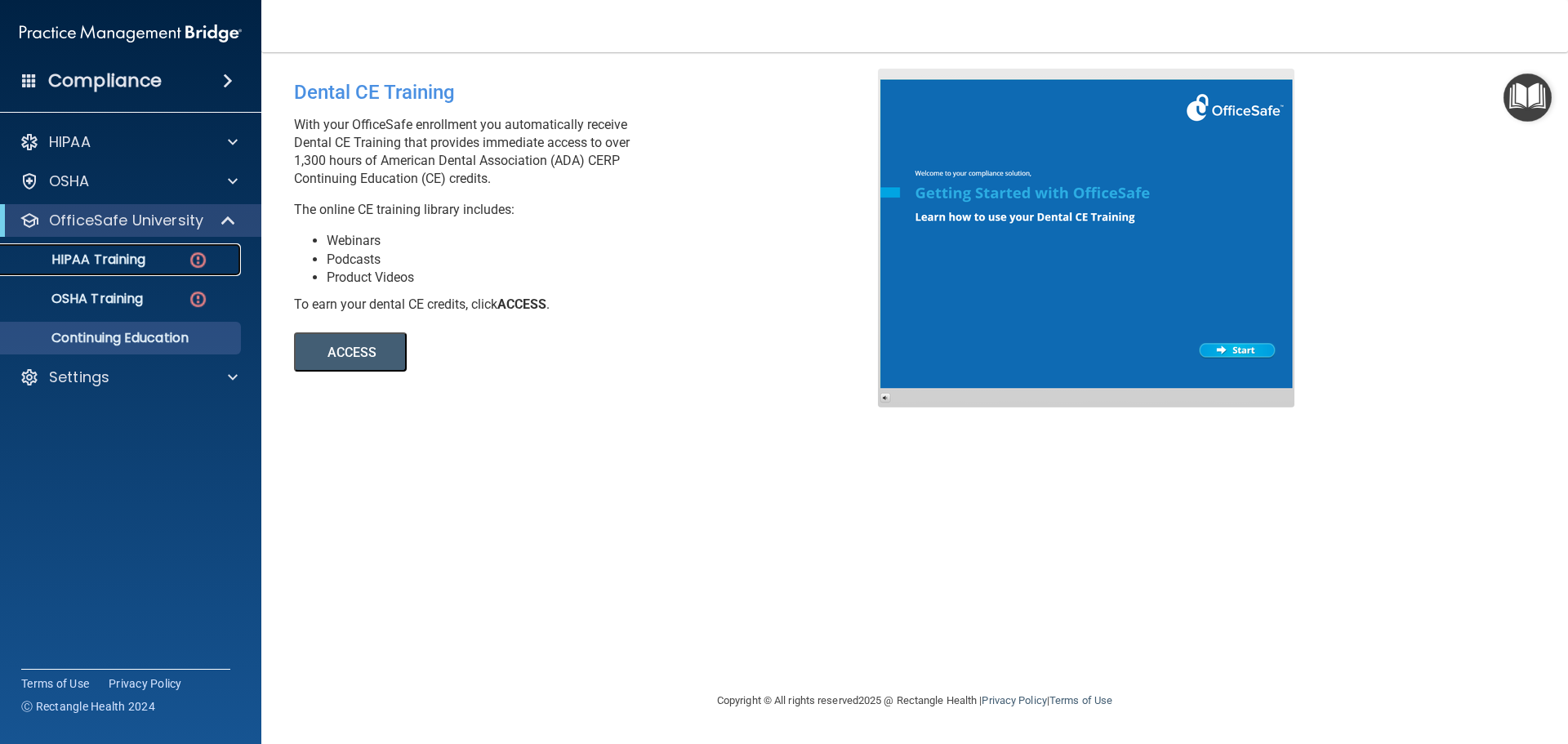 click on "HIPAA Training" at bounding box center (122, 260) 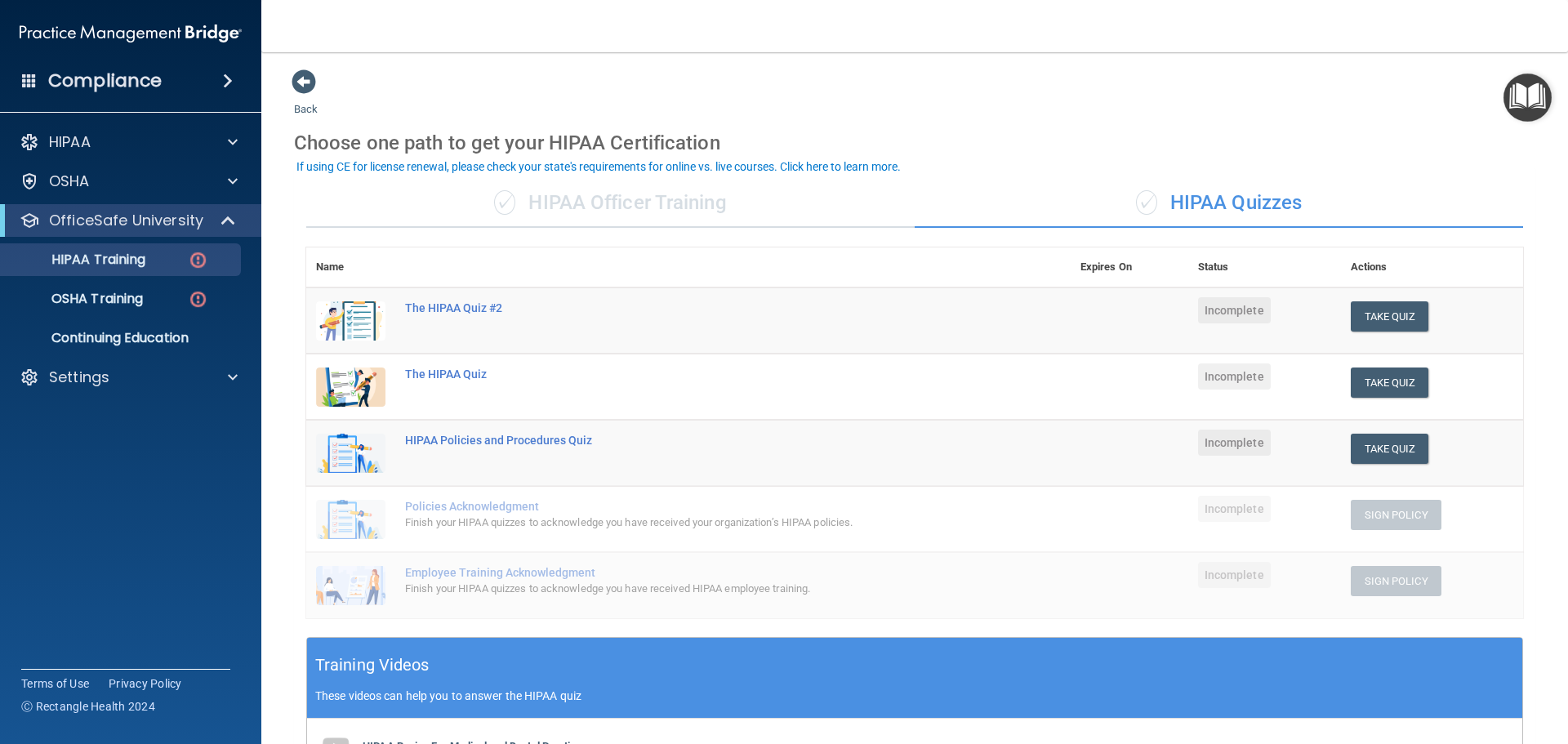 click at bounding box center [228, 81] 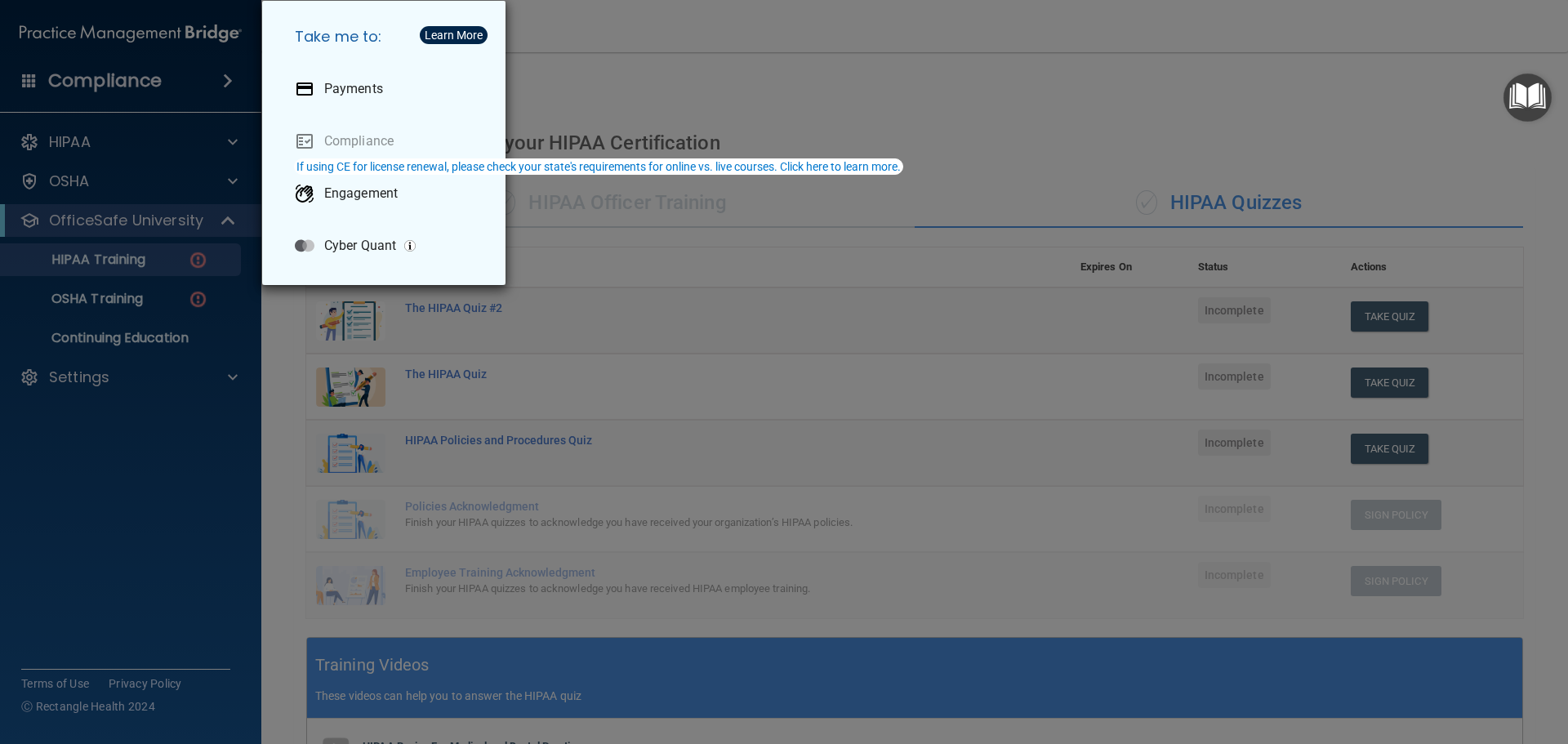 click on "Take me to:             Payments                   Compliance                     Engagement                     Cyber Quant" at bounding box center [784, 372] 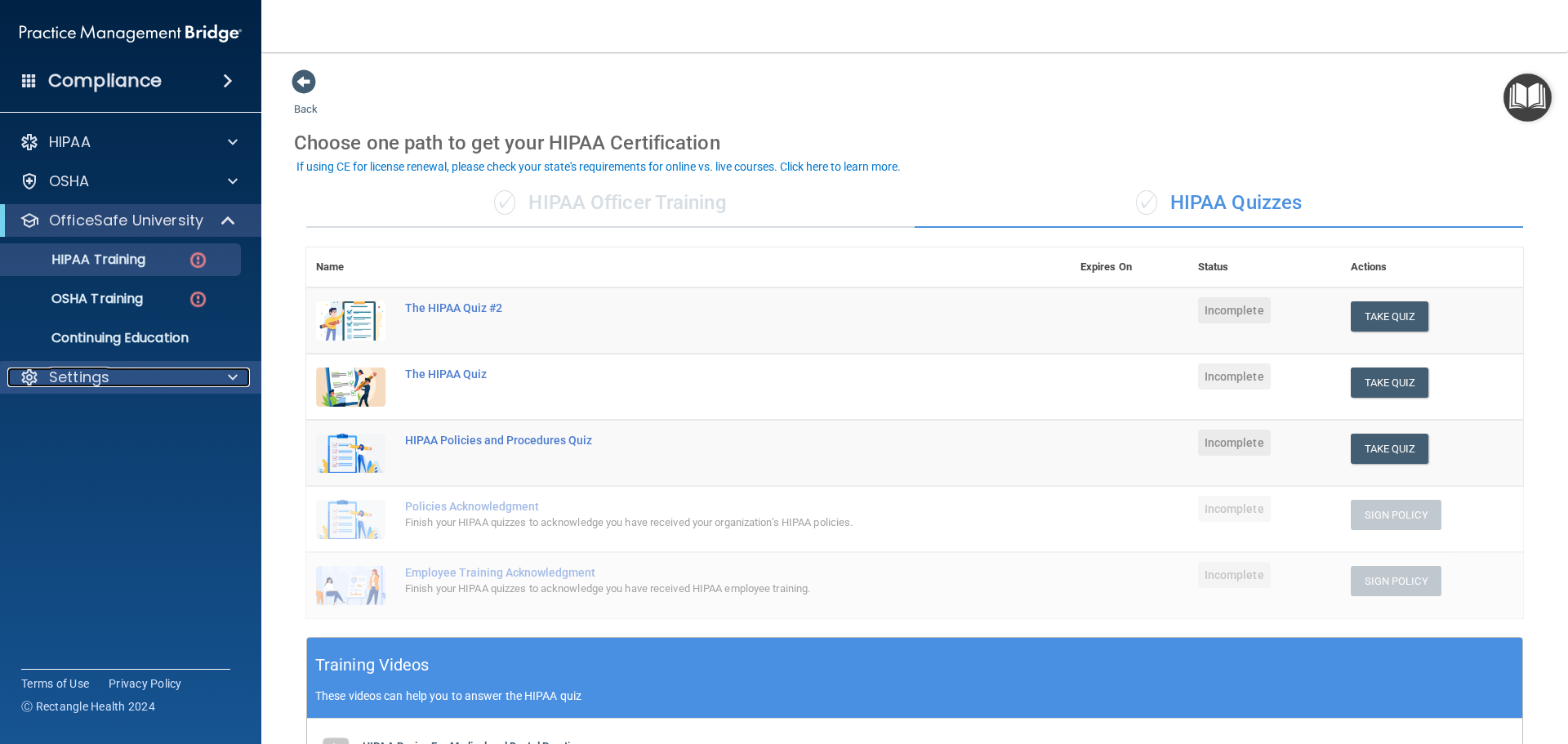 click at bounding box center [230, 377] 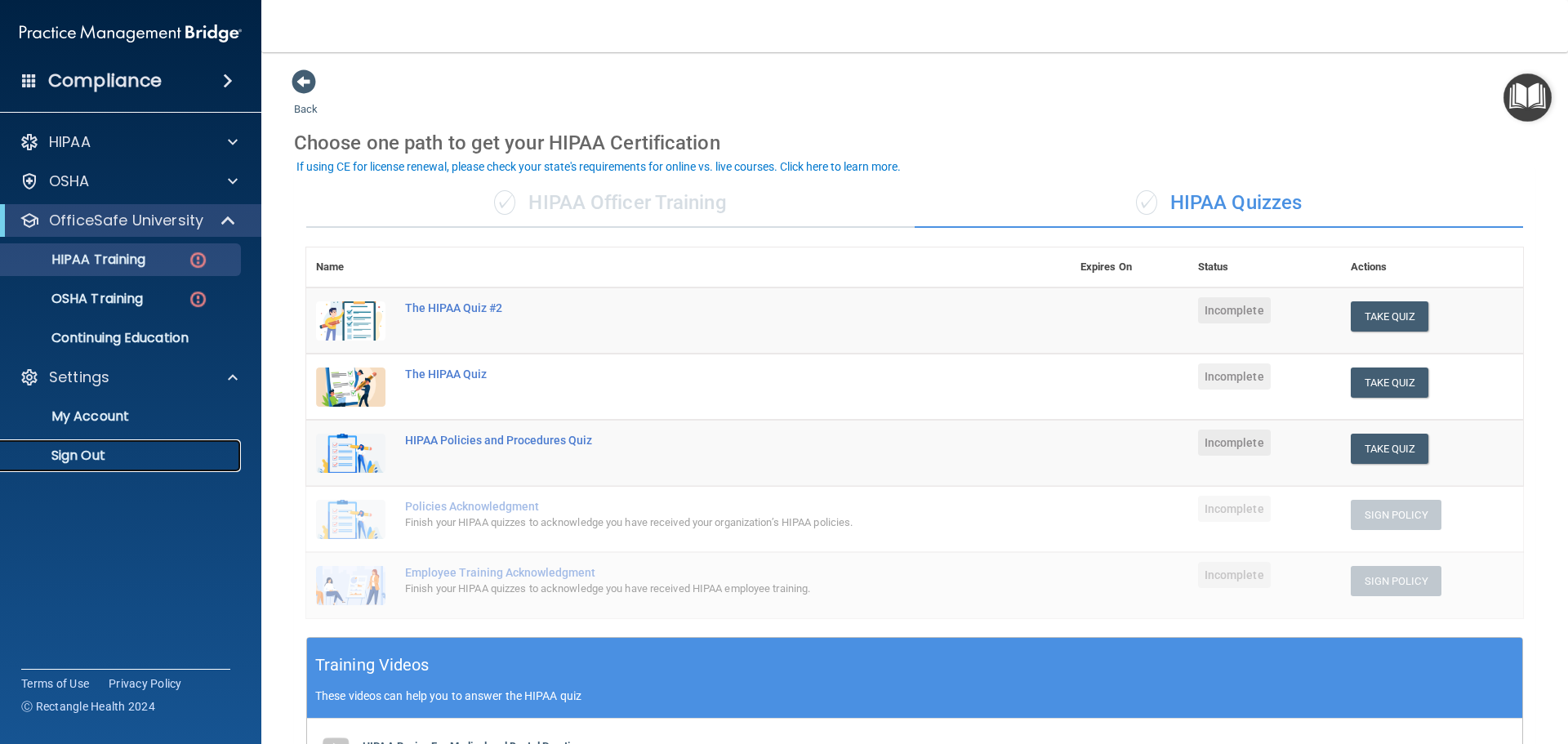 click on "Sign Out" at bounding box center [112, 456] 